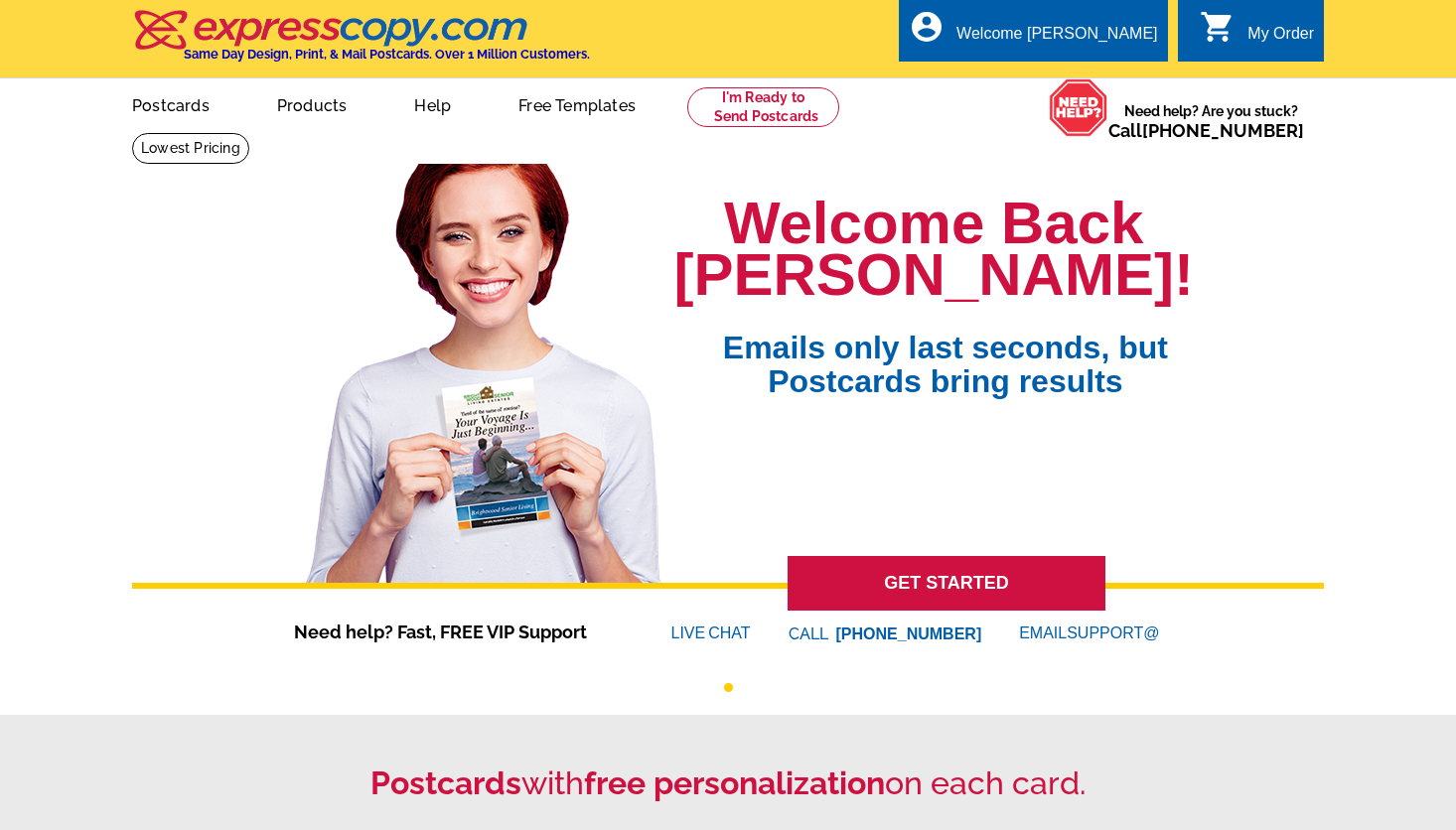 scroll, scrollTop: 0, scrollLeft: 0, axis: both 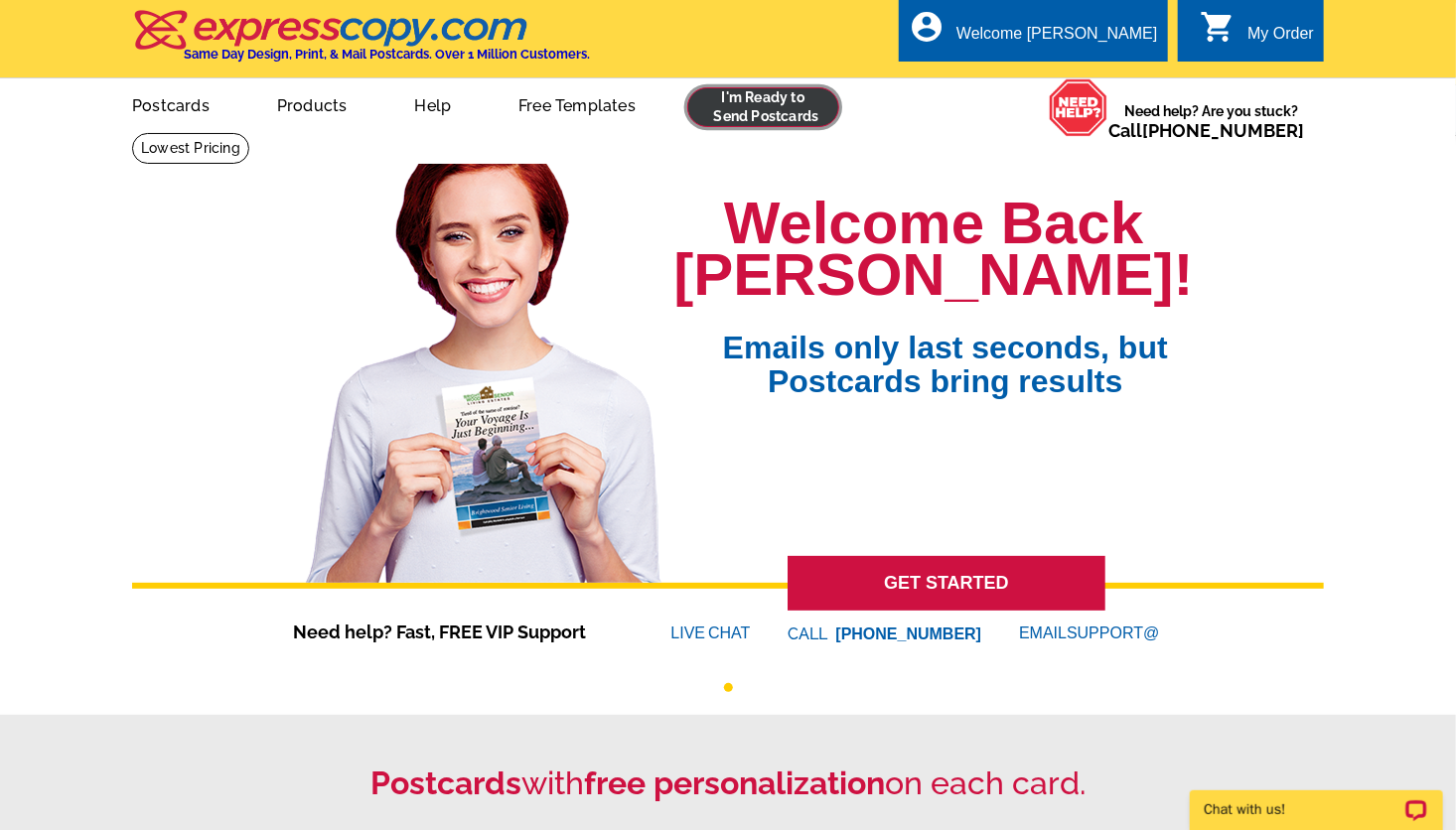 click at bounding box center (763, 107) 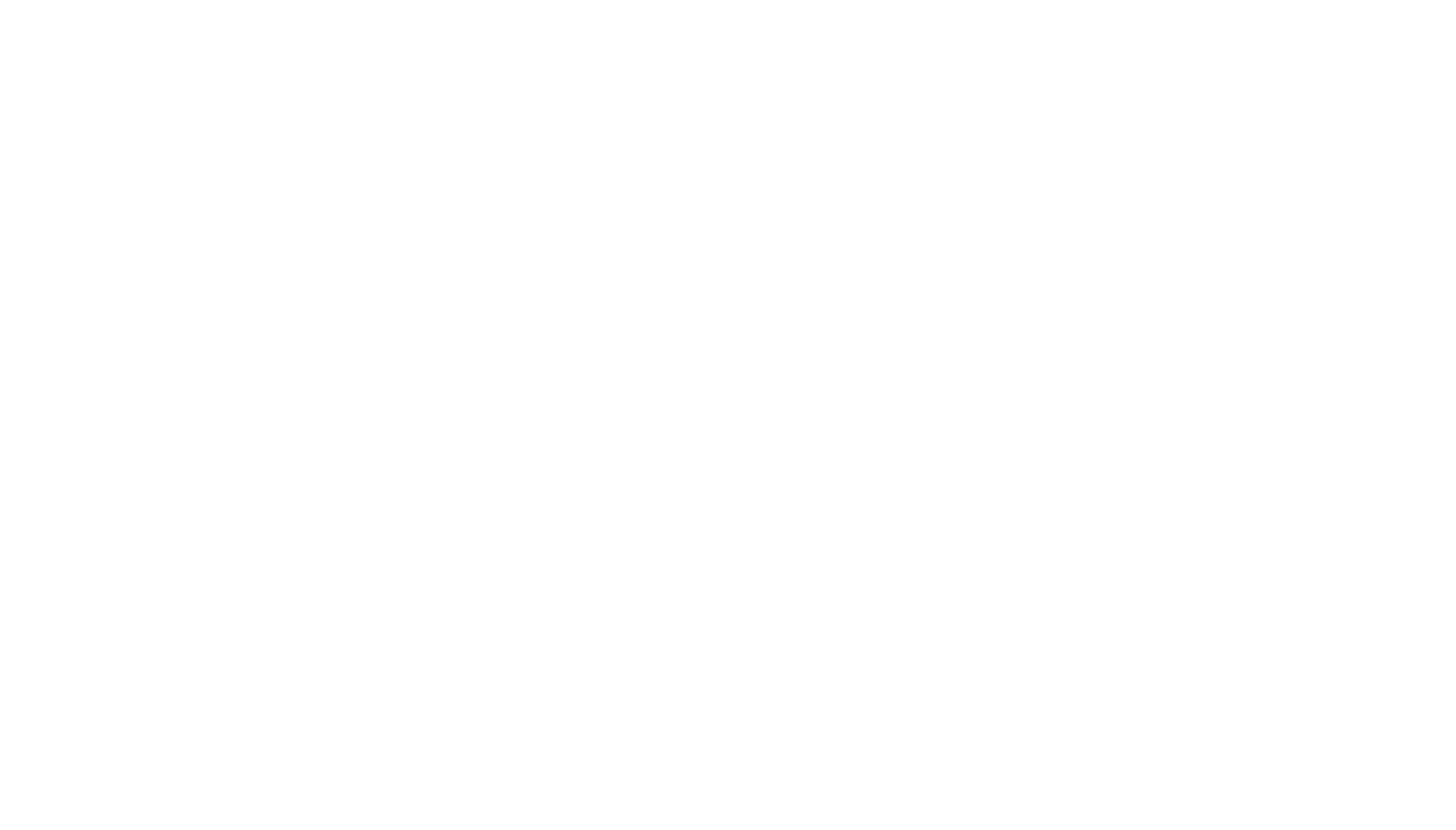 scroll, scrollTop: 0, scrollLeft: 0, axis: both 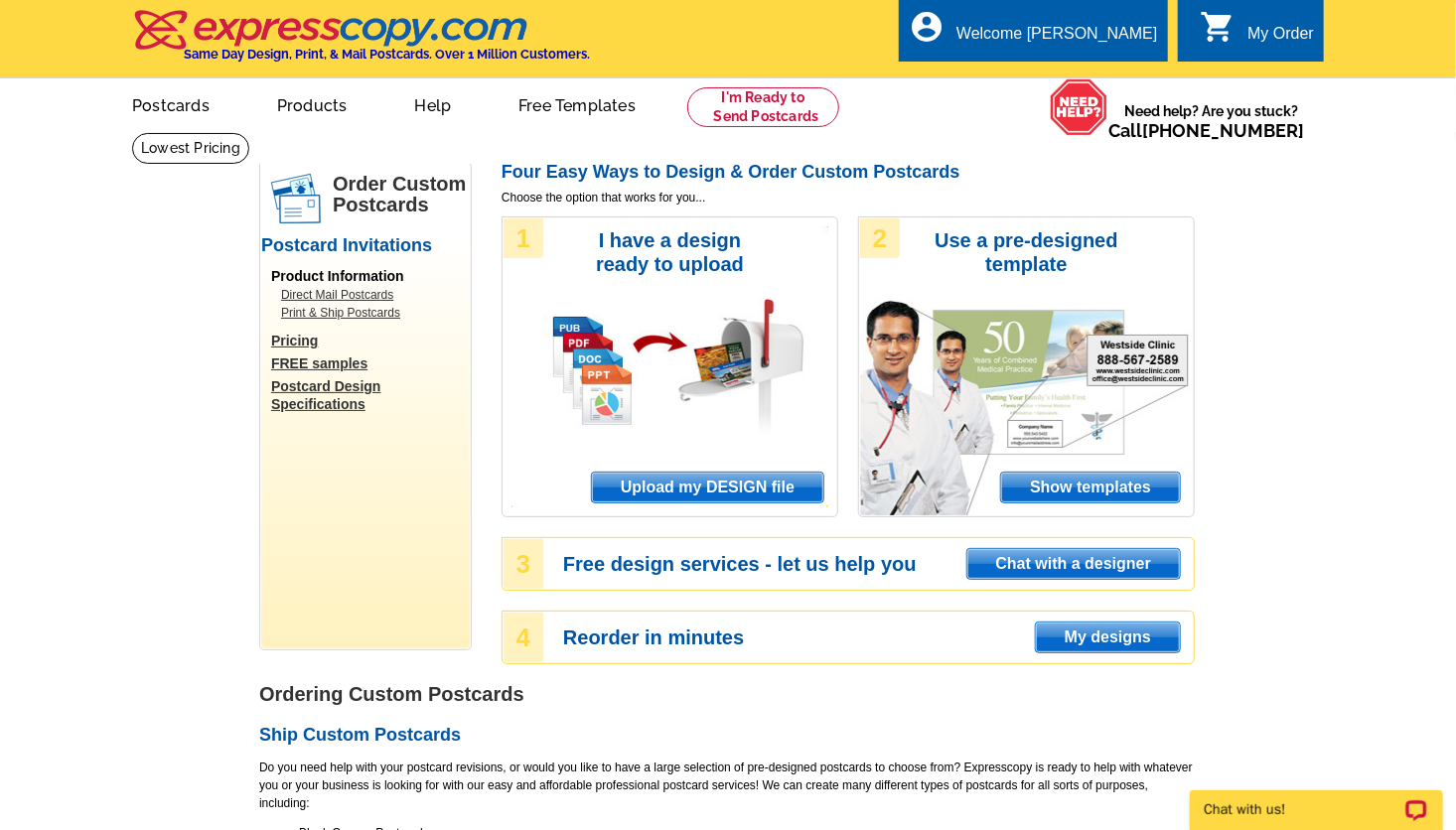 click on "Upload my DESIGN file" at bounding box center [707, 487] 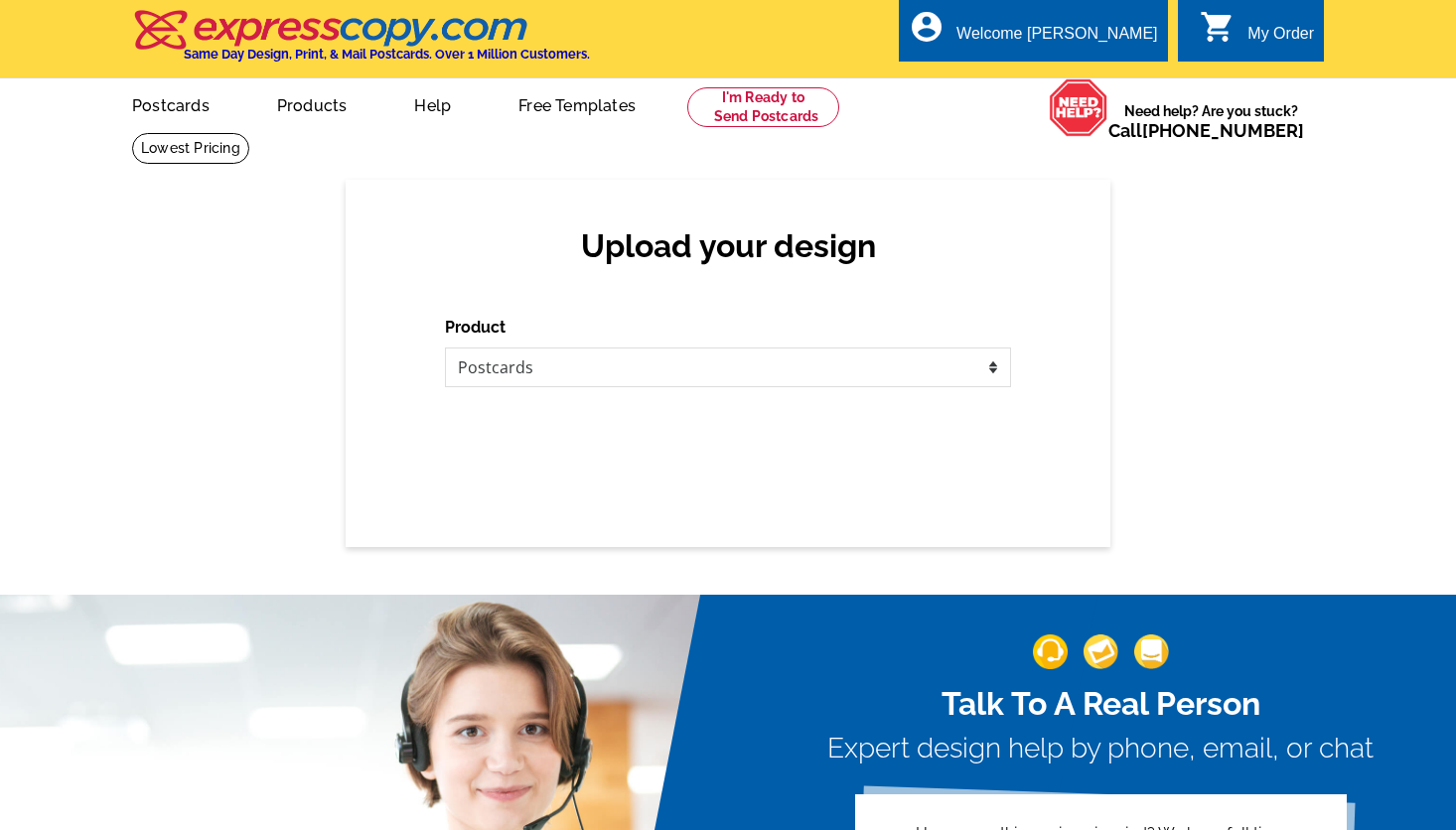 scroll, scrollTop: 0, scrollLeft: 0, axis: both 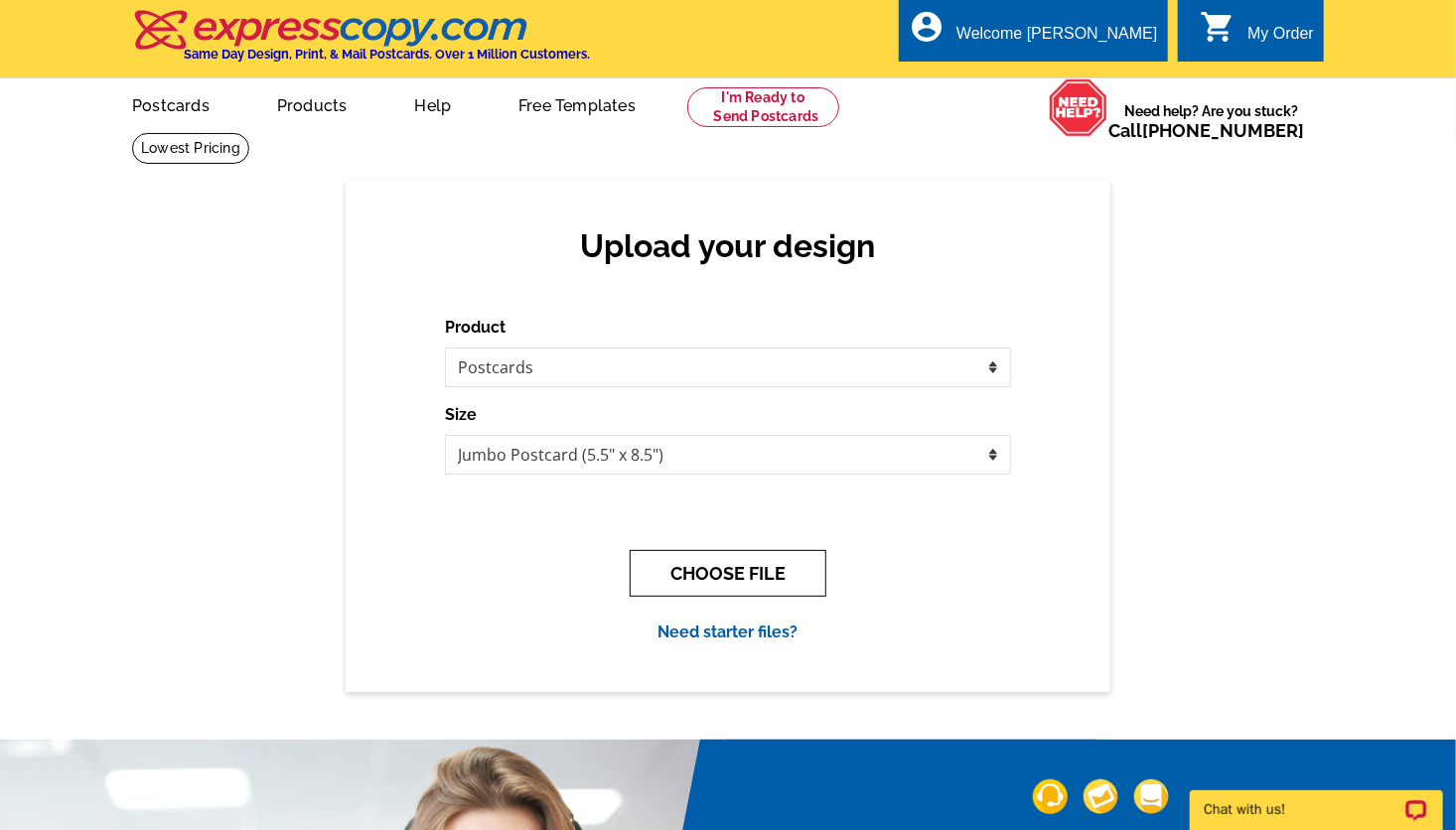 click on "CHOOSE FILE" at bounding box center (728, 573) 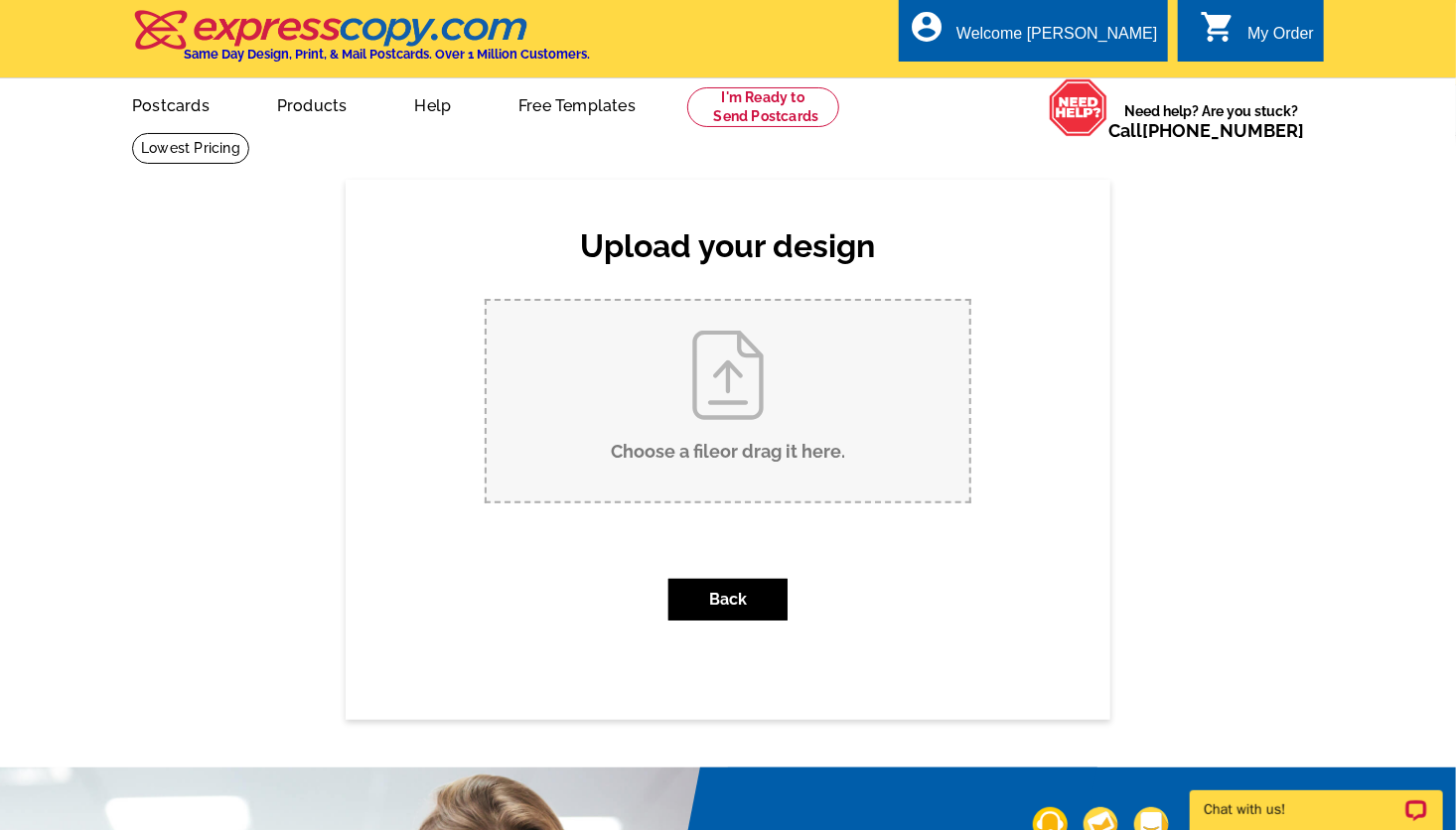 click on "Choose a file  or drag it here ." at bounding box center [728, 401] 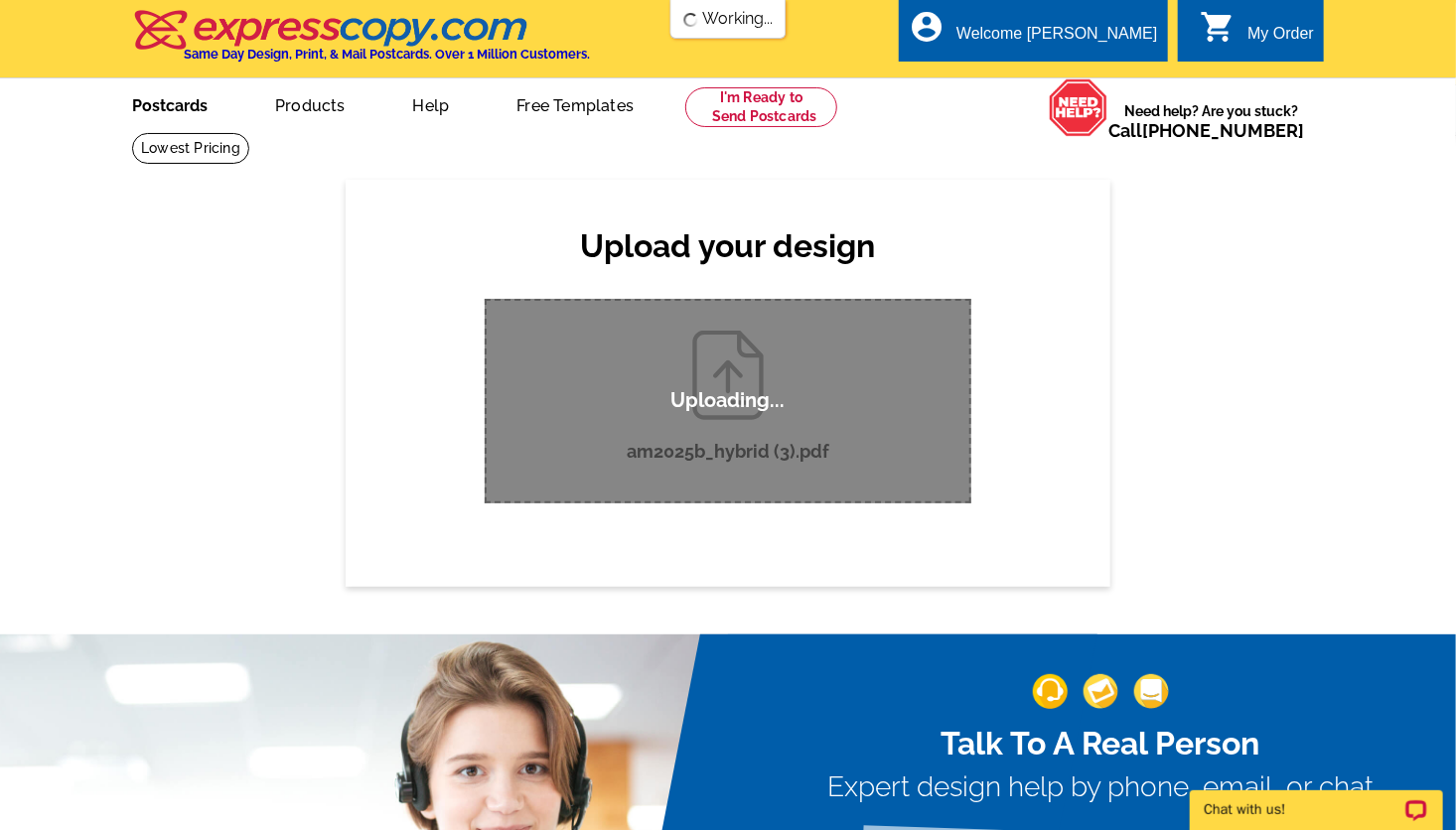 scroll, scrollTop: 0, scrollLeft: 0, axis: both 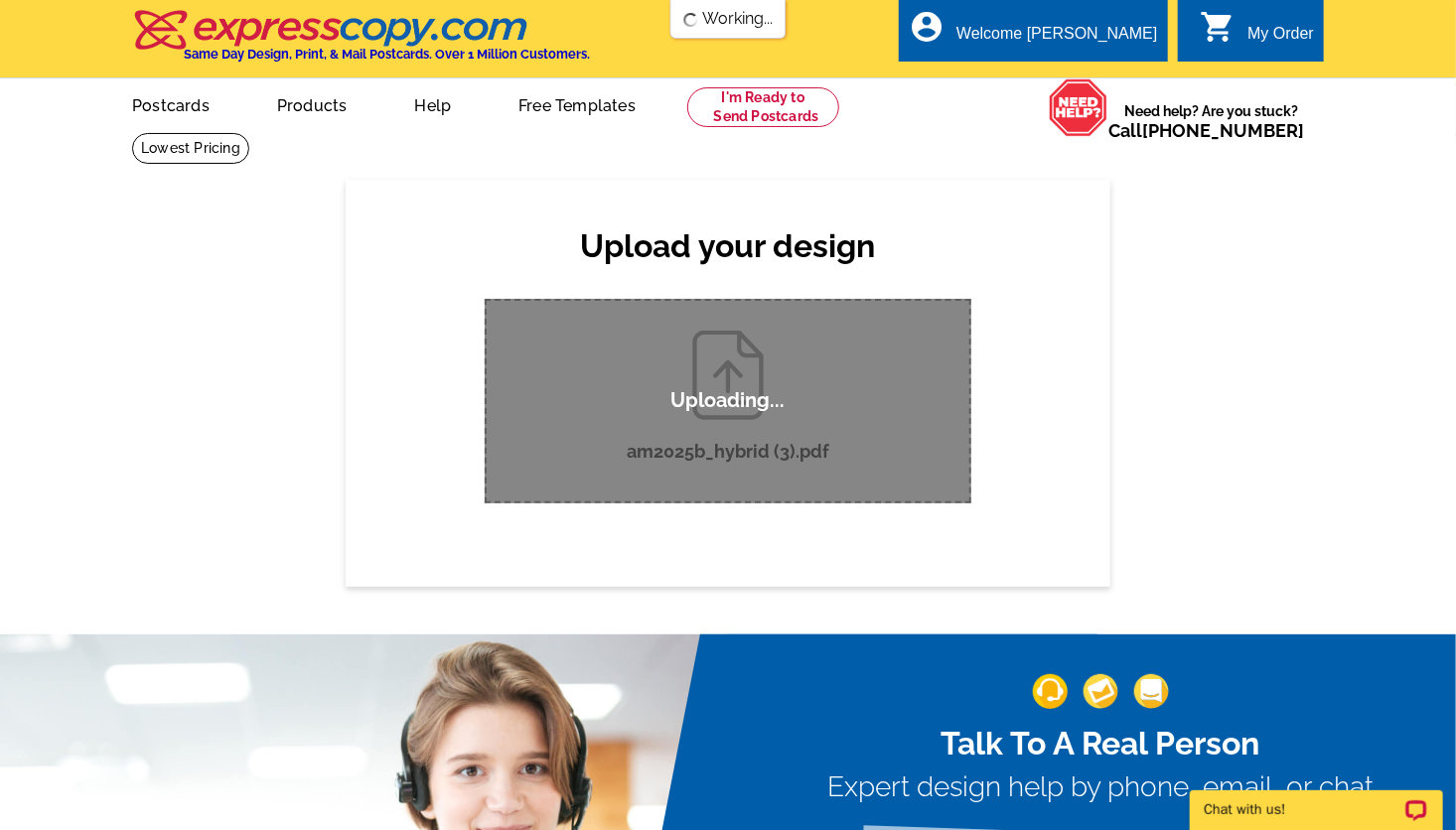 type 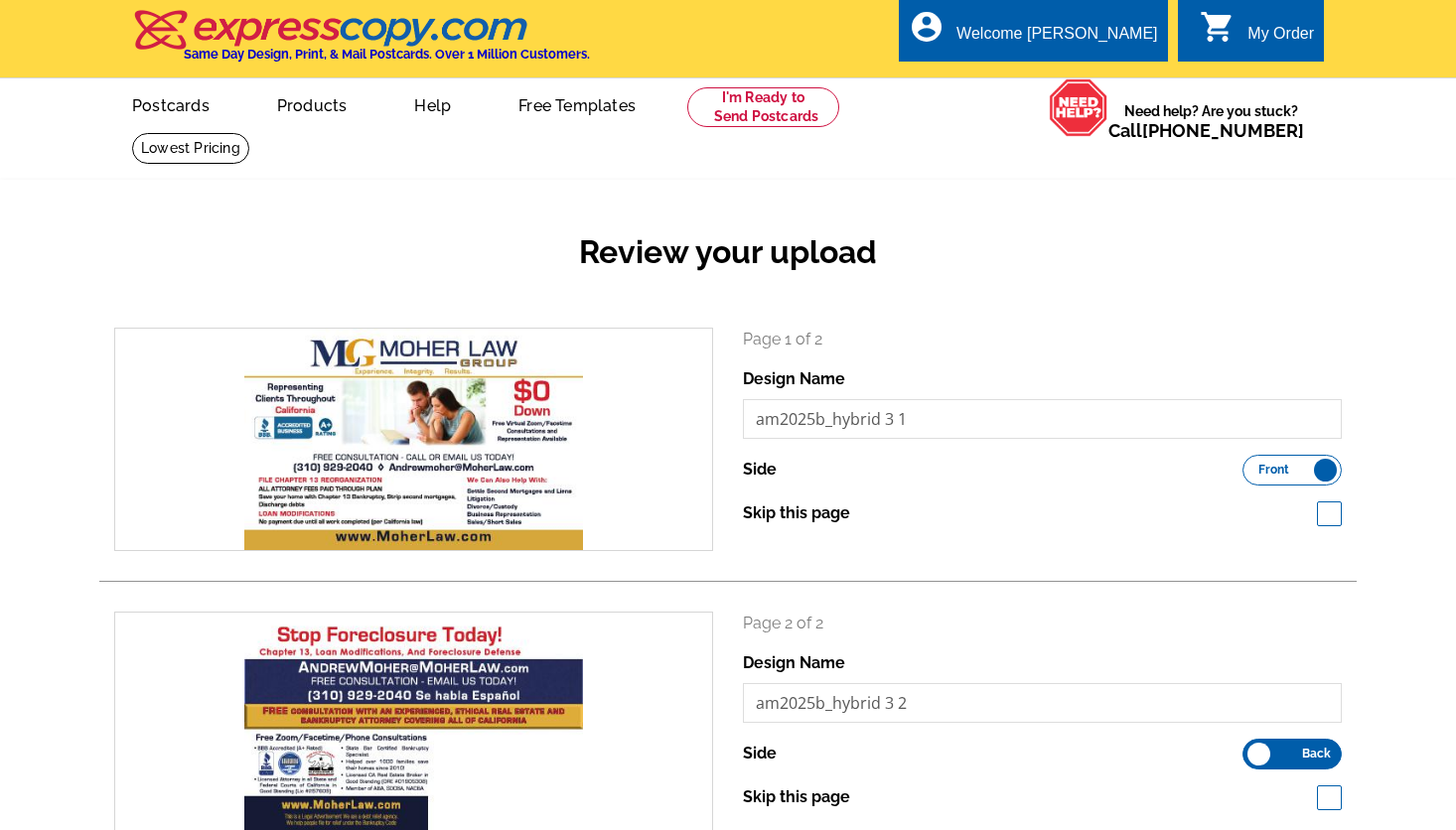 scroll, scrollTop: 0, scrollLeft: 0, axis: both 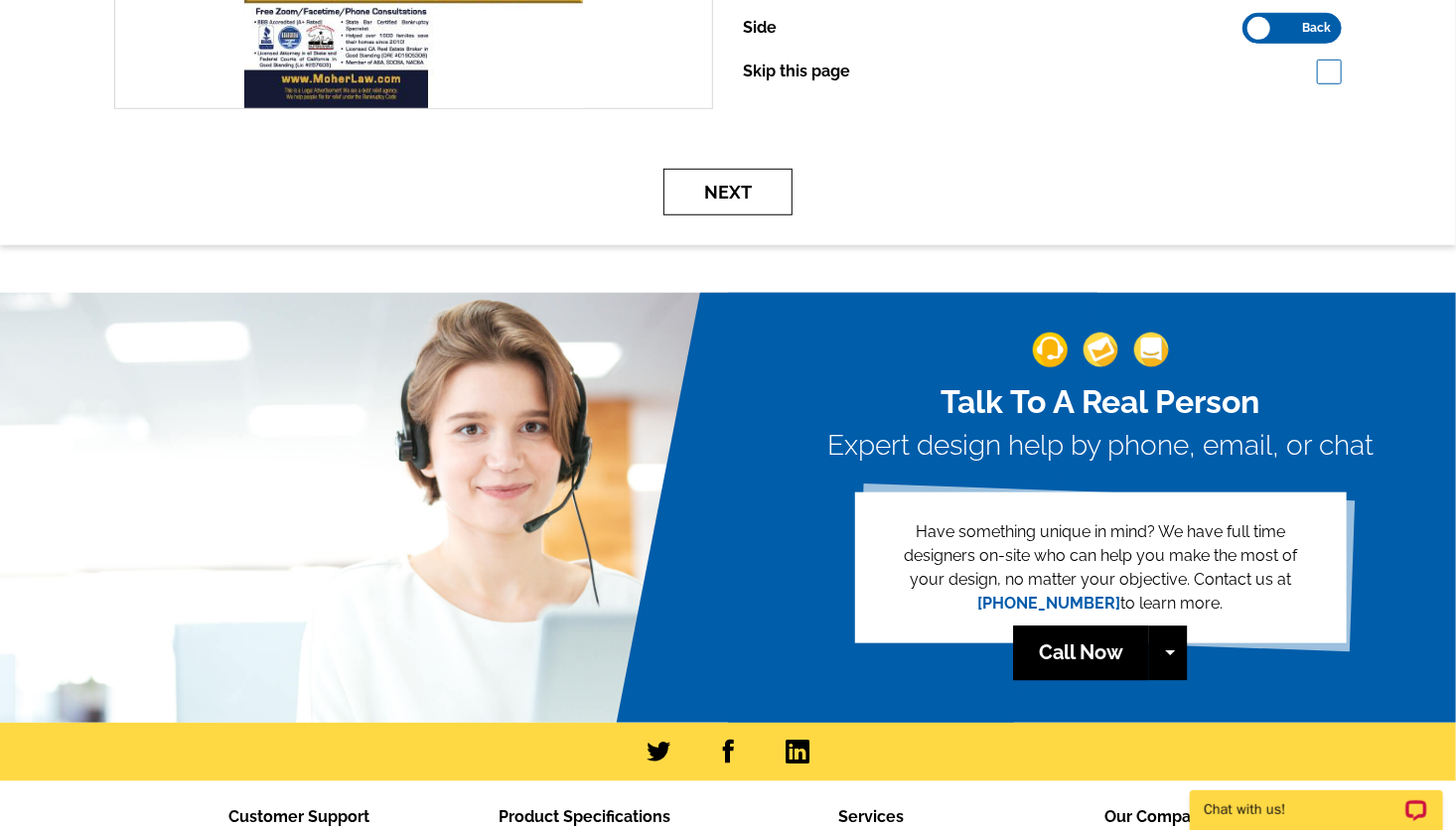 click on "Next" at bounding box center [728, 192] 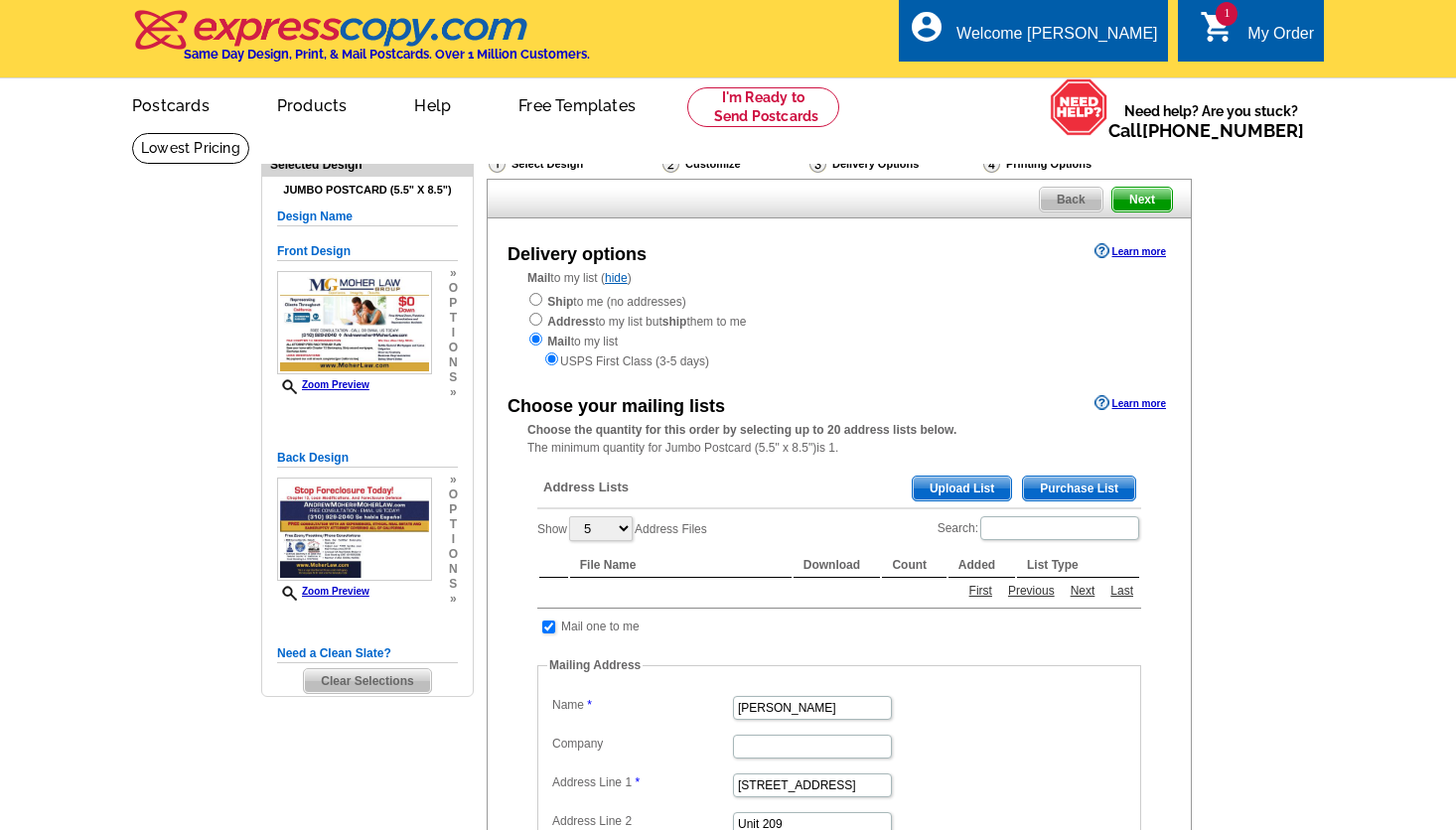 scroll, scrollTop: 0, scrollLeft: 0, axis: both 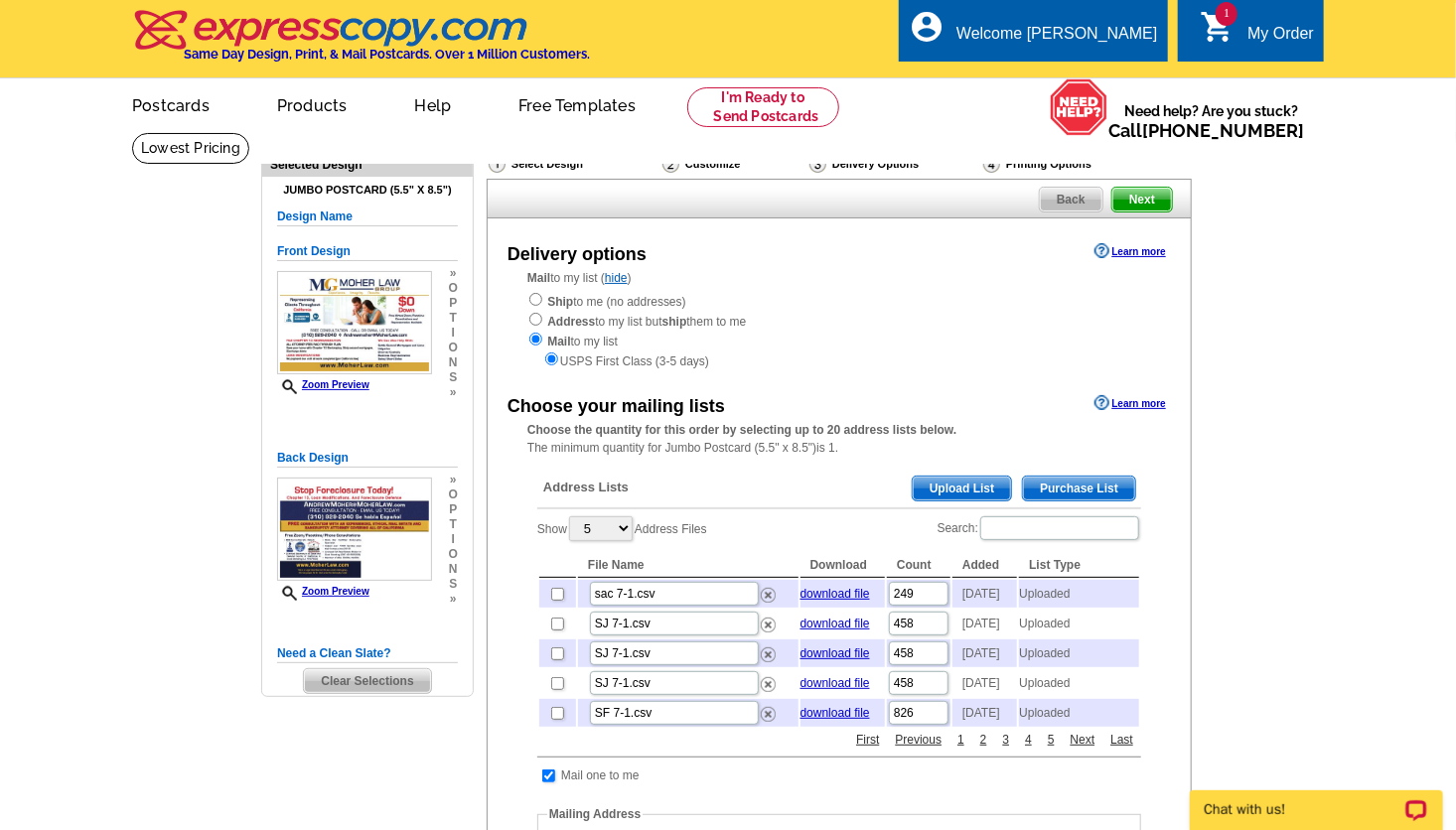 click on "Need Help? call 800-260-5887,  chat  with support, or have our designers make something custom just for you!
Got it, no need for the selection guide next time.
Show Results
Selected Design
Jumbo Postcard (5.5" x 8.5")
Design Name
Front Design
Zoom Preview
»
o
p
t
i
o
n
s
»
» o" at bounding box center [728, 780] 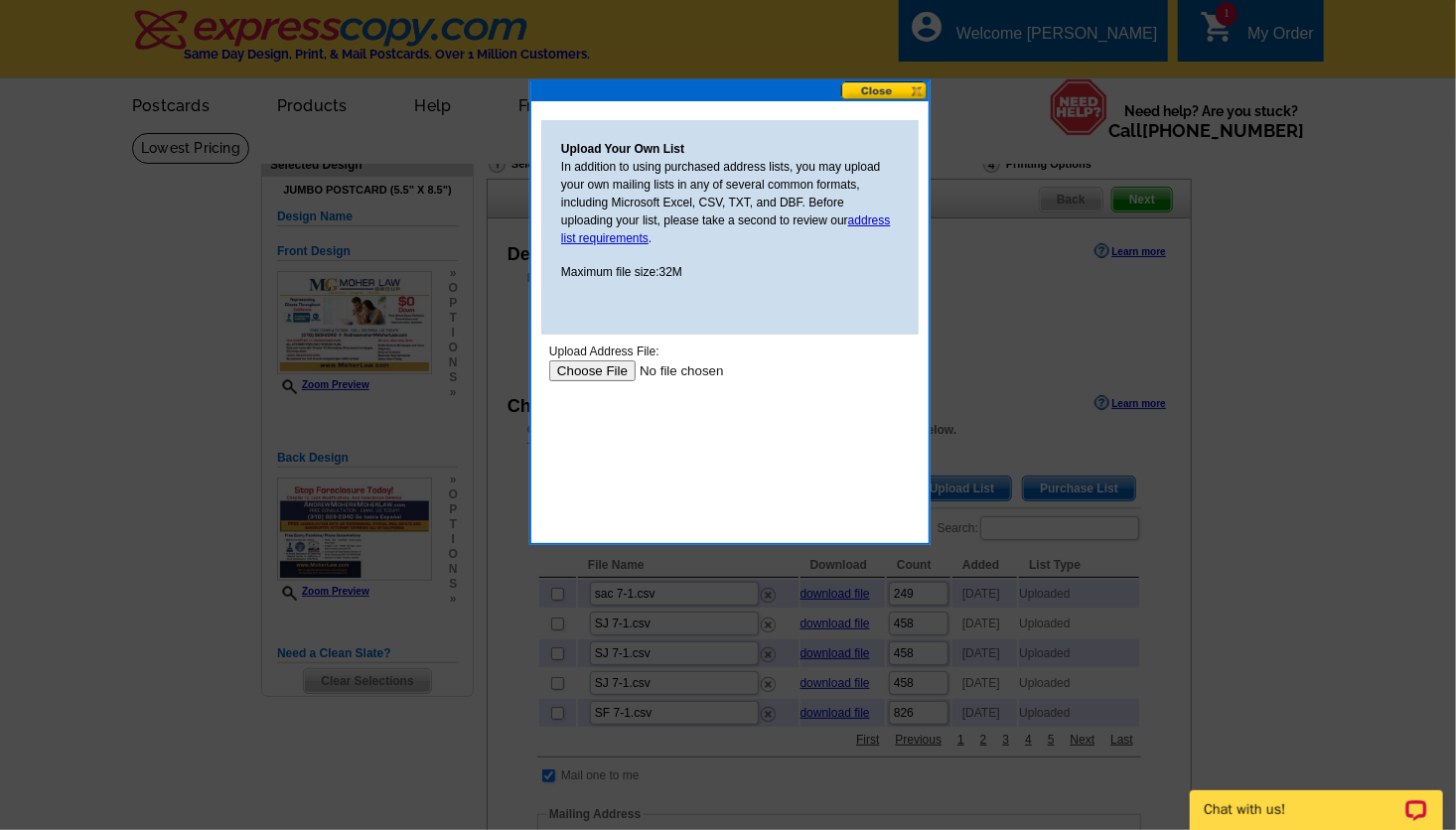 scroll, scrollTop: 0, scrollLeft: 0, axis: both 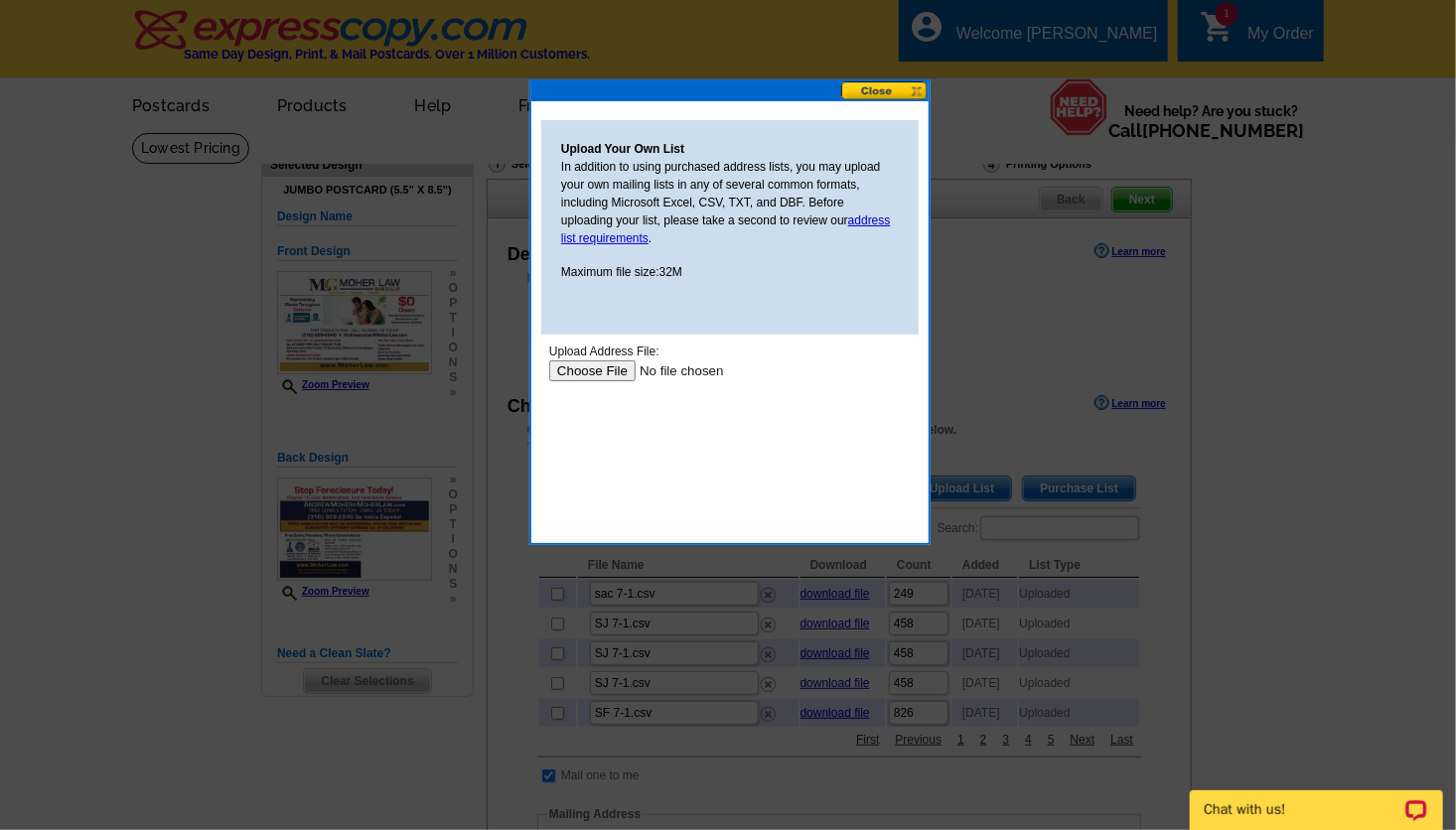 click at bounding box center [673, 369] 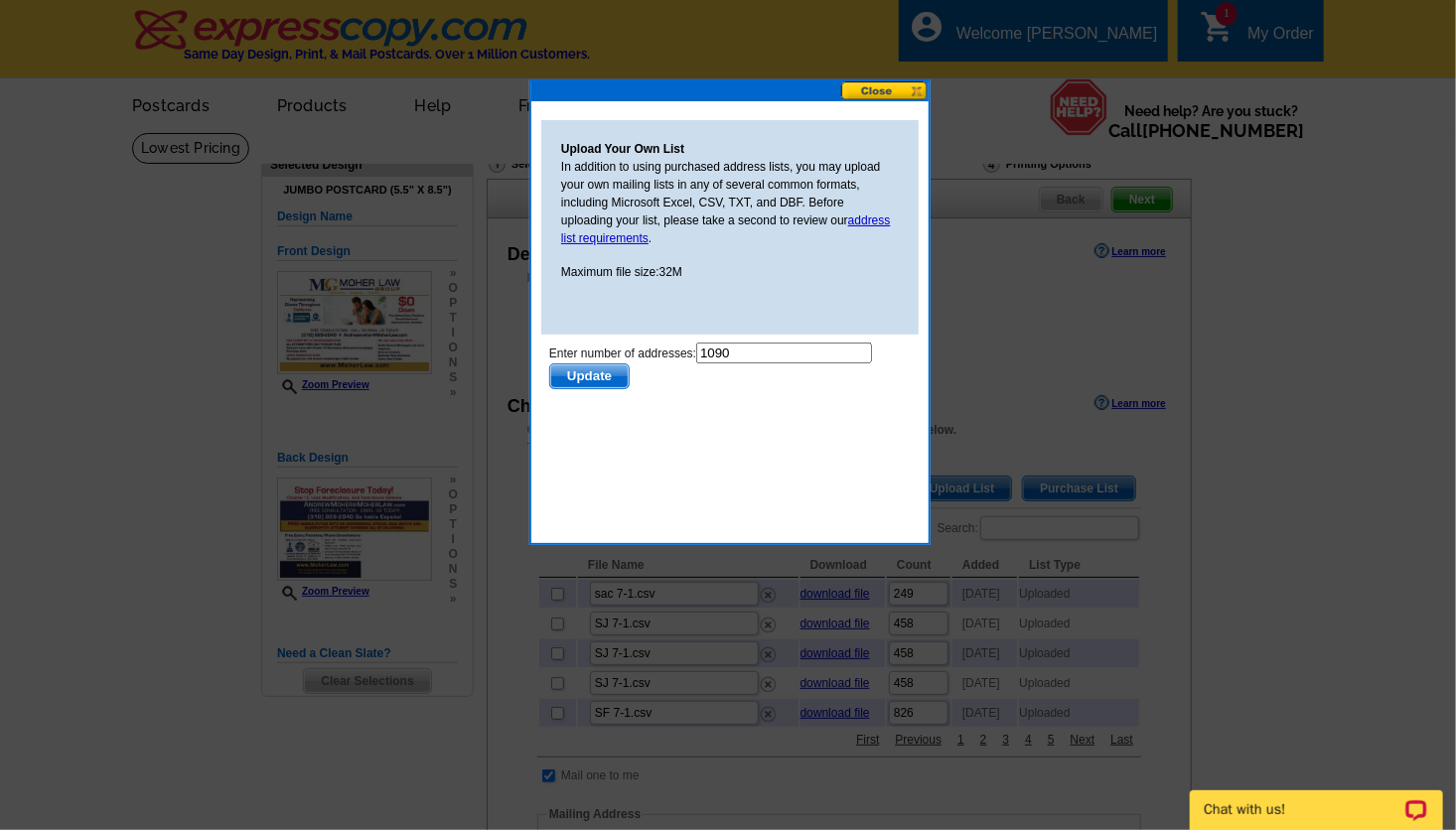 scroll, scrollTop: 0, scrollLeft: 0, axis: both 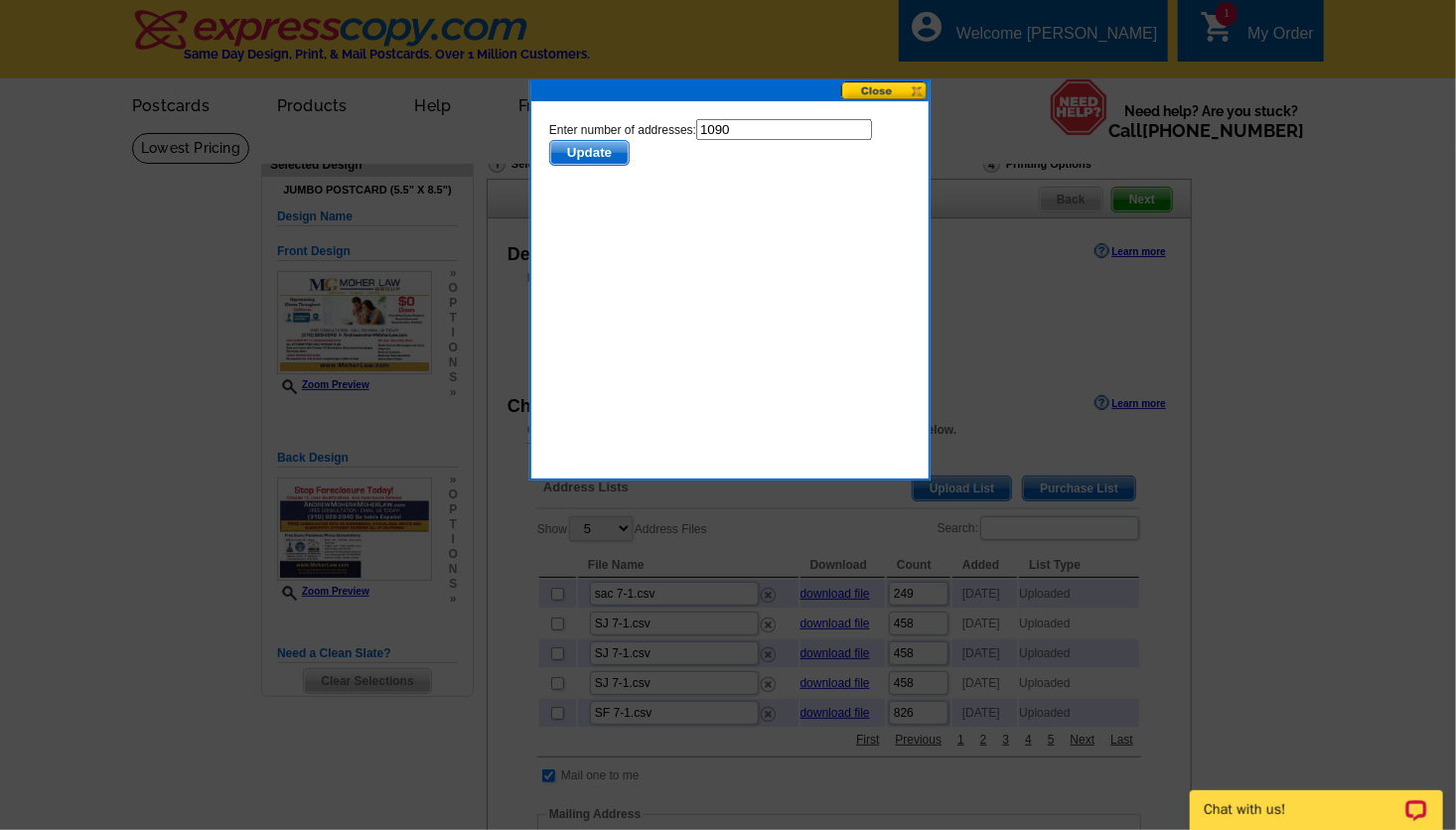 click on "Update" at bounding box center [588, 152] 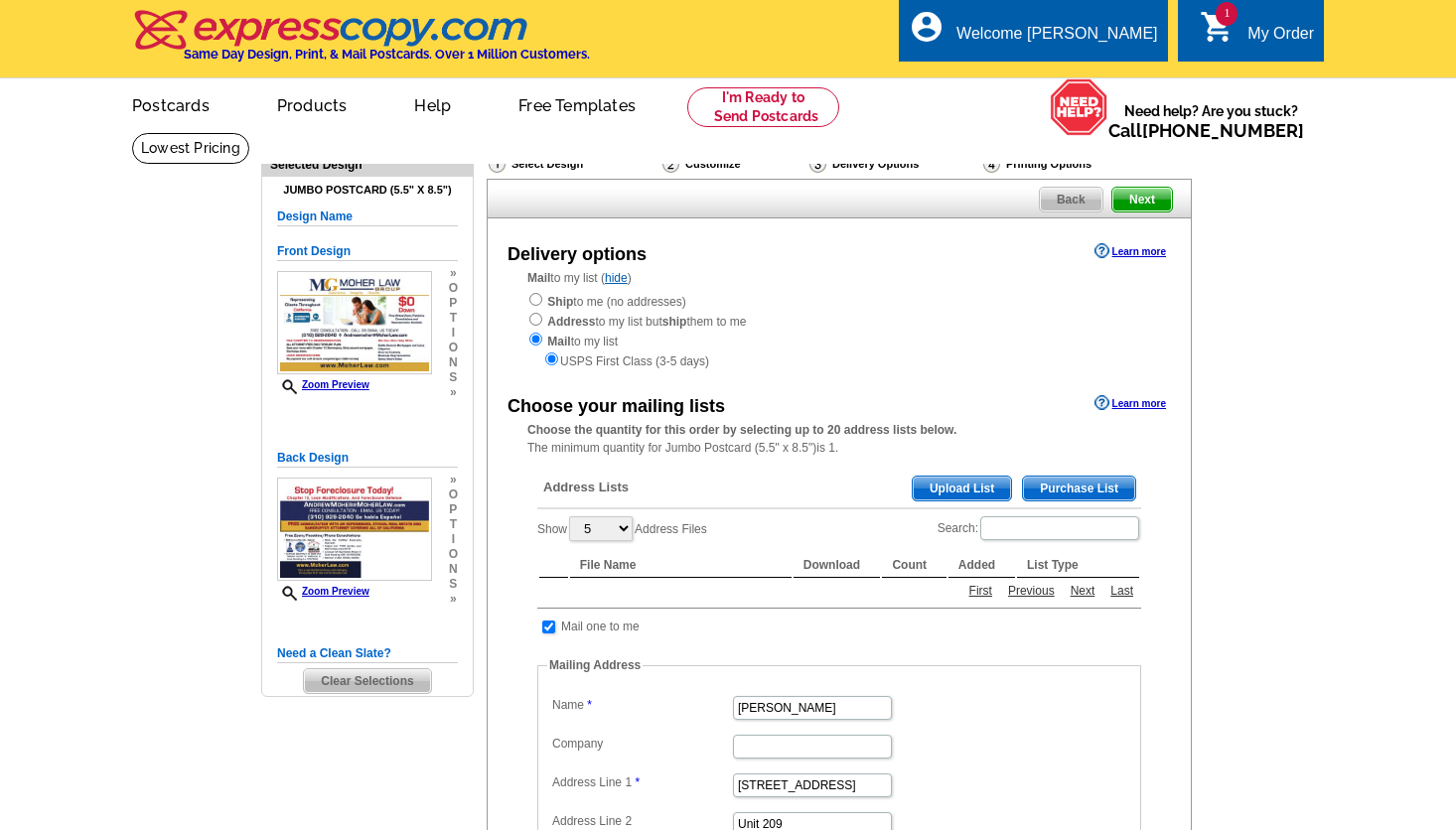 scroll, scrollTop: 0, scrollLeft: 0, axis: both 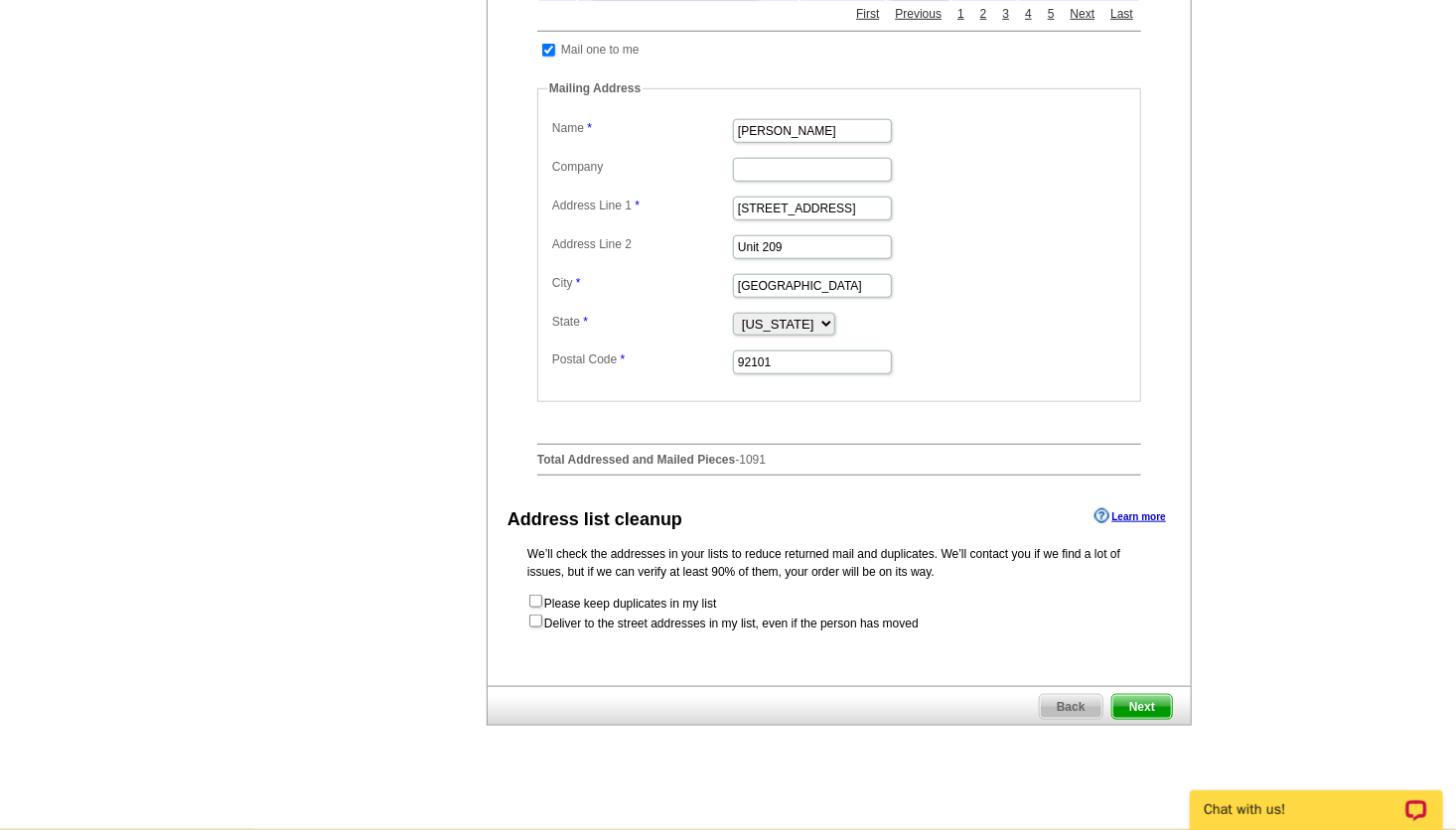 click on "Next" at bounding box center (1142, 707) 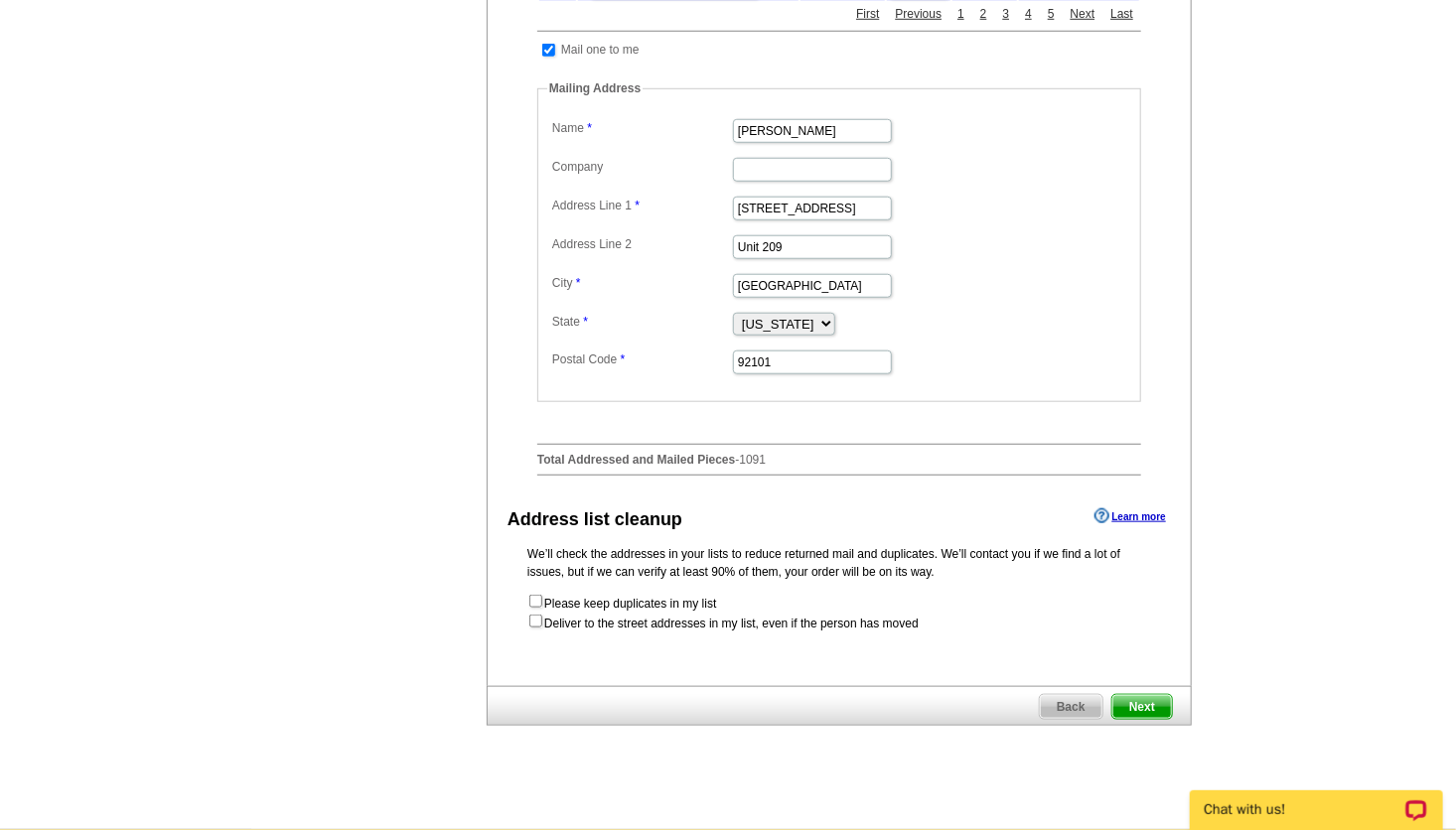 scroll, scrollTop: 0, scrollLeft: 0, axis: both 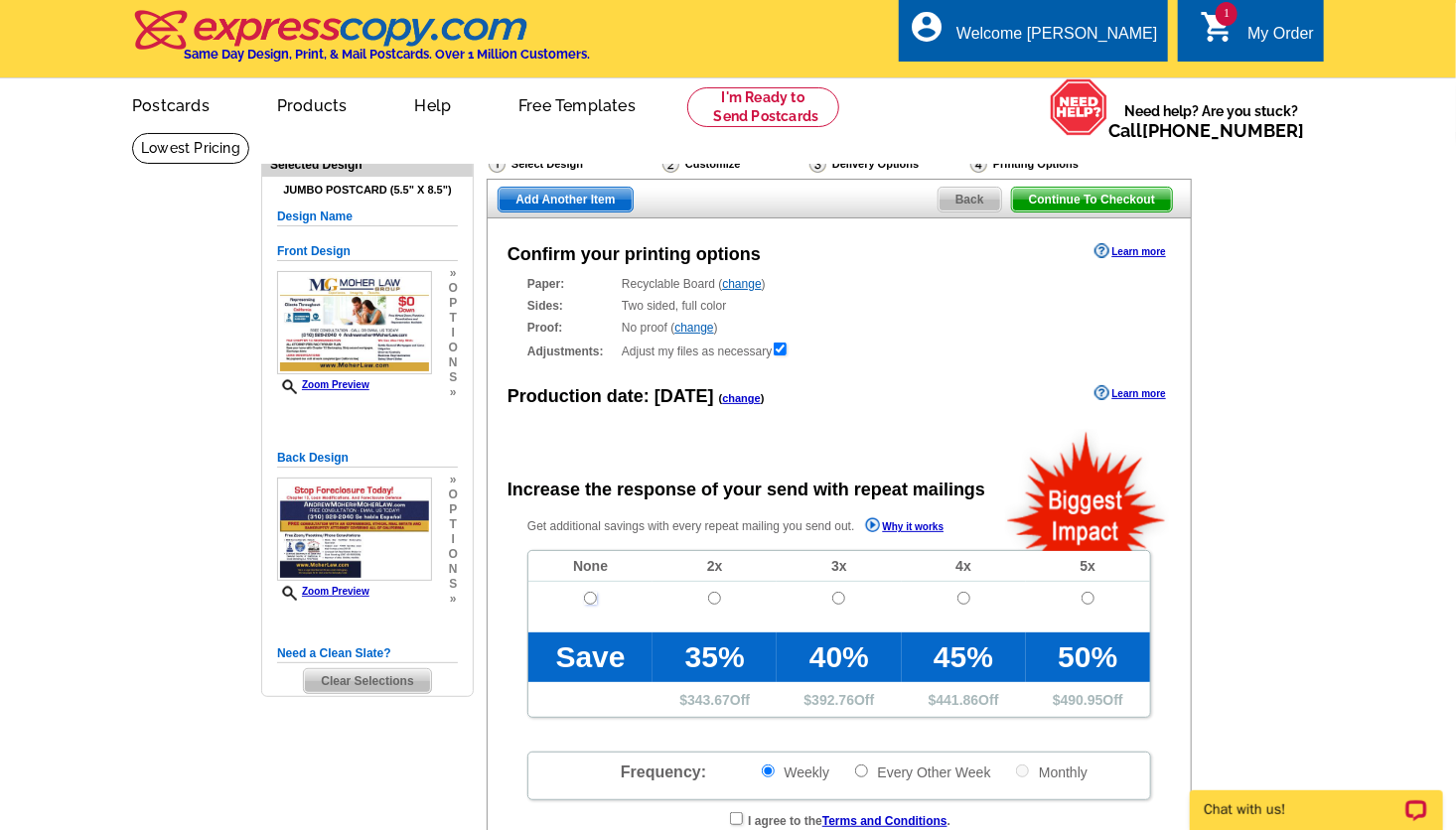 click at bounding box center [590, 598] 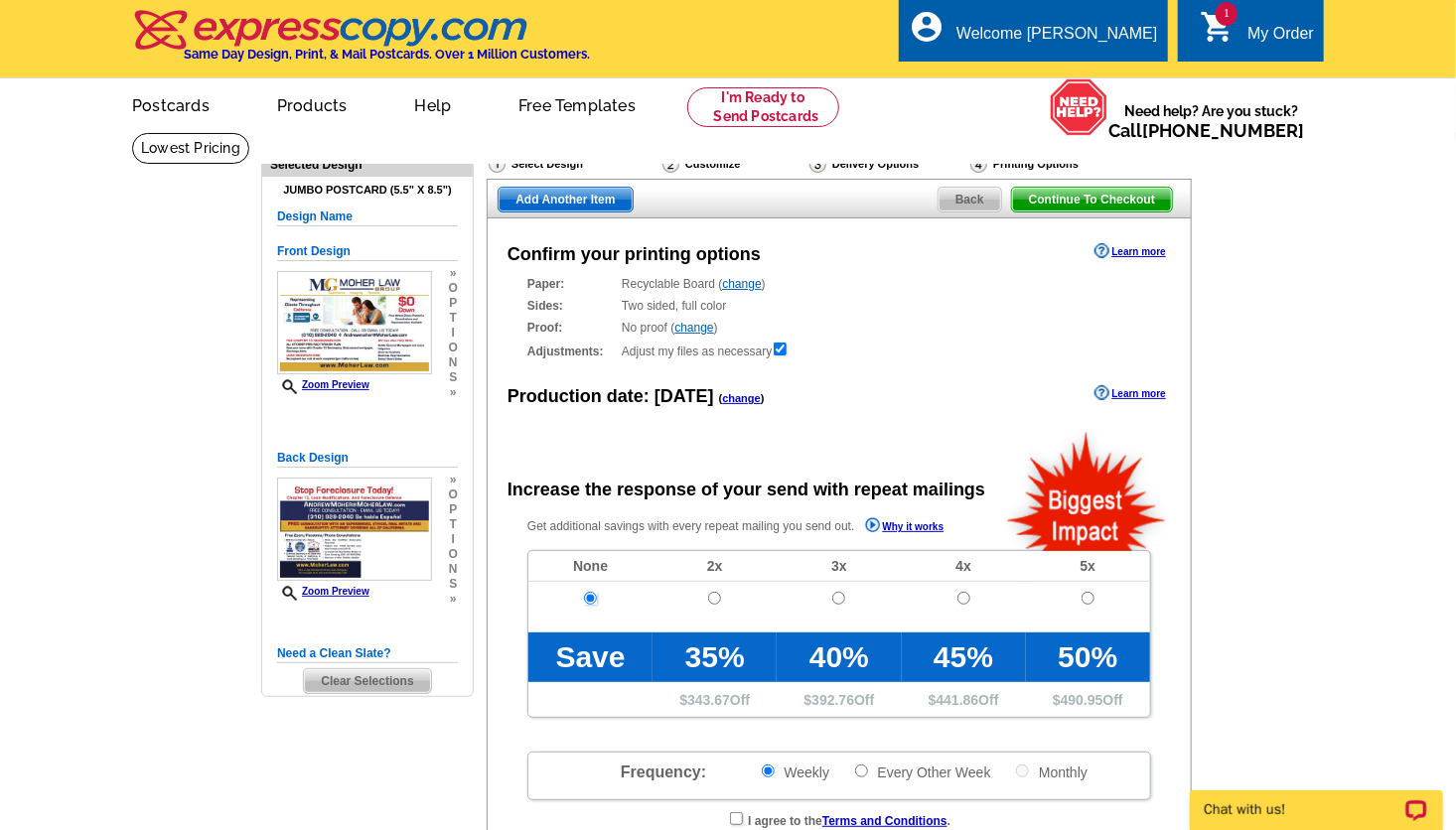 radio on "false" 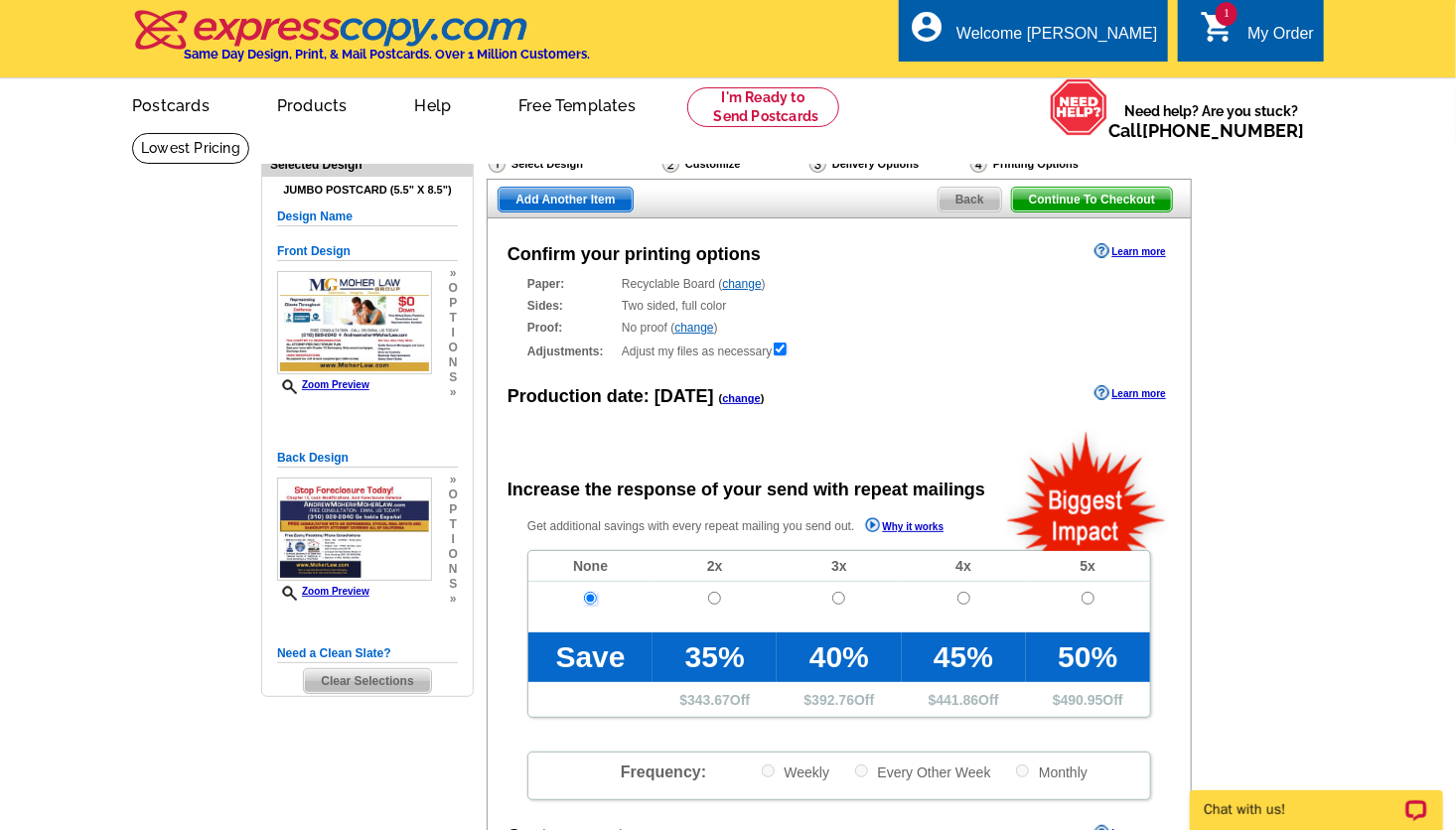 scroll, scrollTop: 726, scrollLeft: 0, axis: vertical 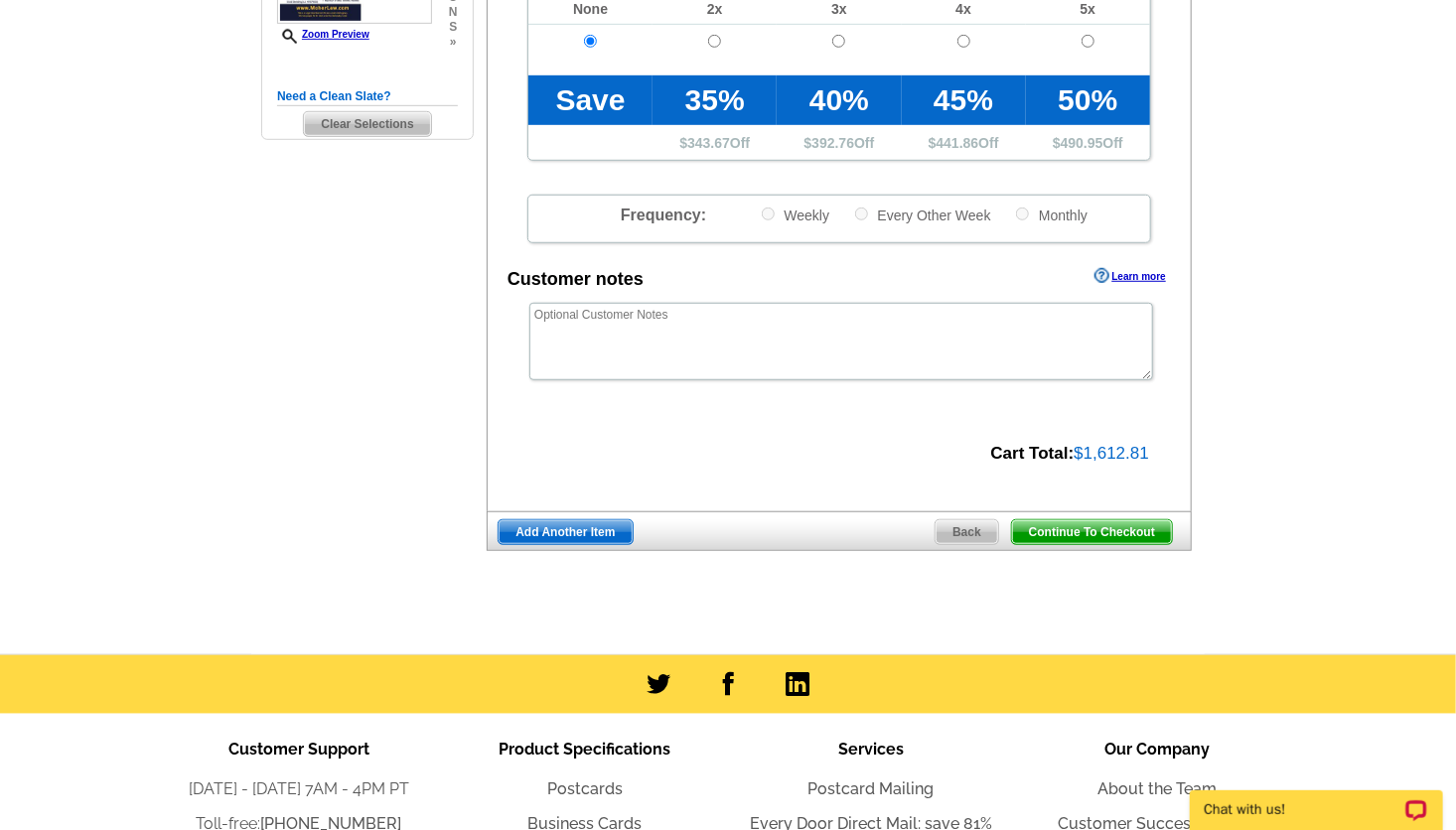 click on "Continue To Checkout" at bounding box center [1092, 532] 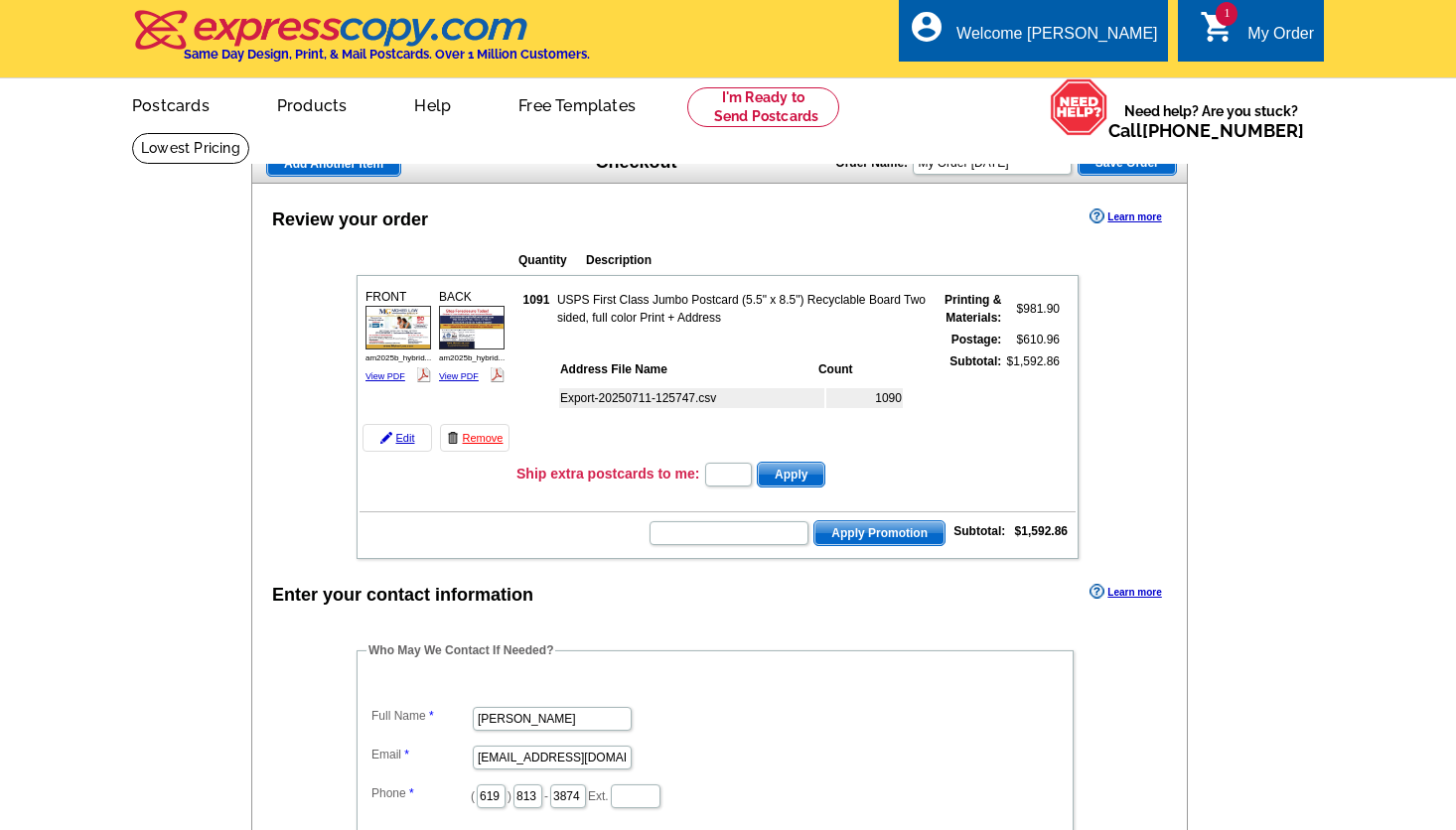 scroll, scrollTop: 0, scrollLeft: 0, axis: both 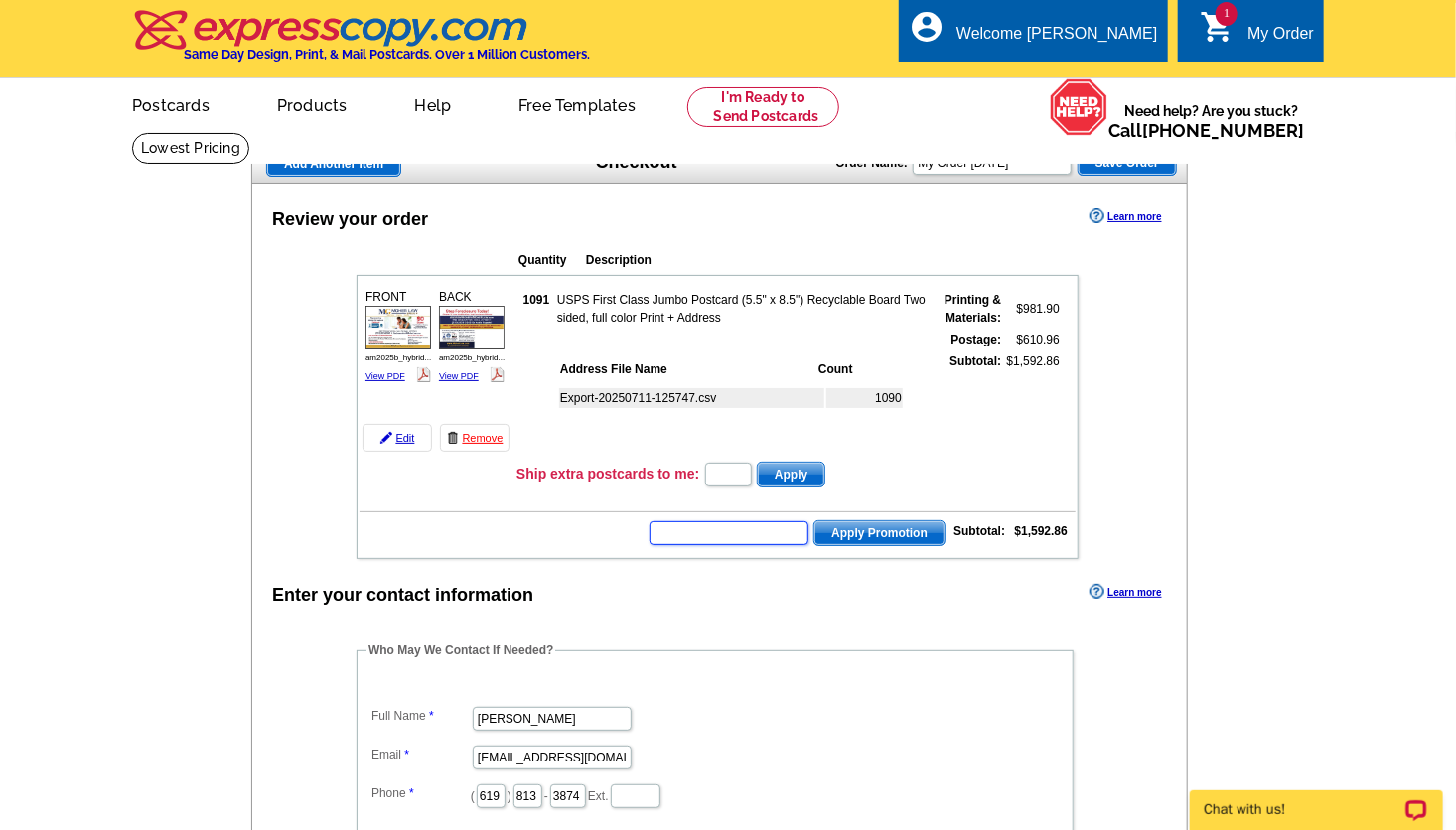 click at bounding box center [729, 533] 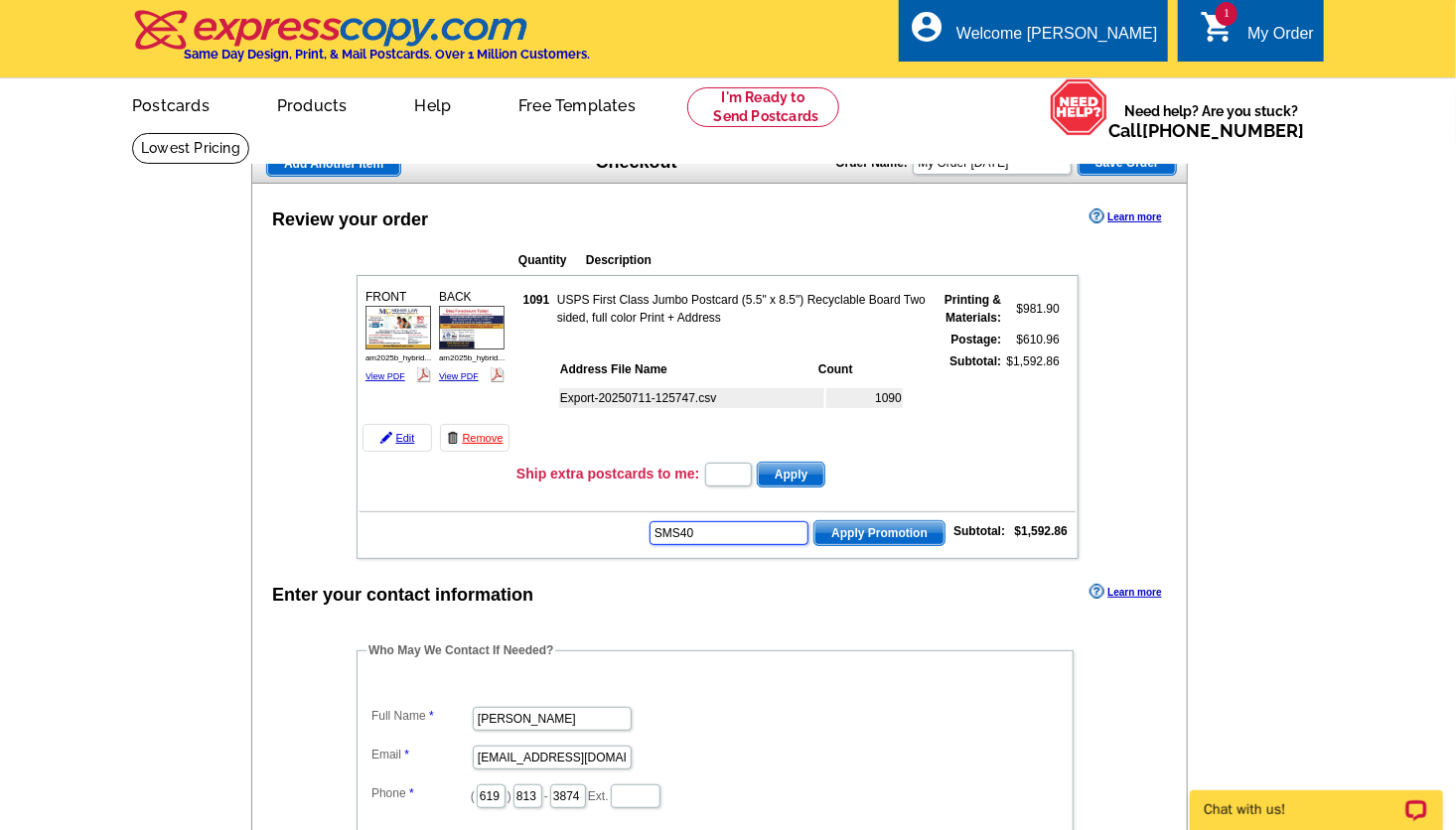 click on "SMS40" at bounding box center (729, 533) 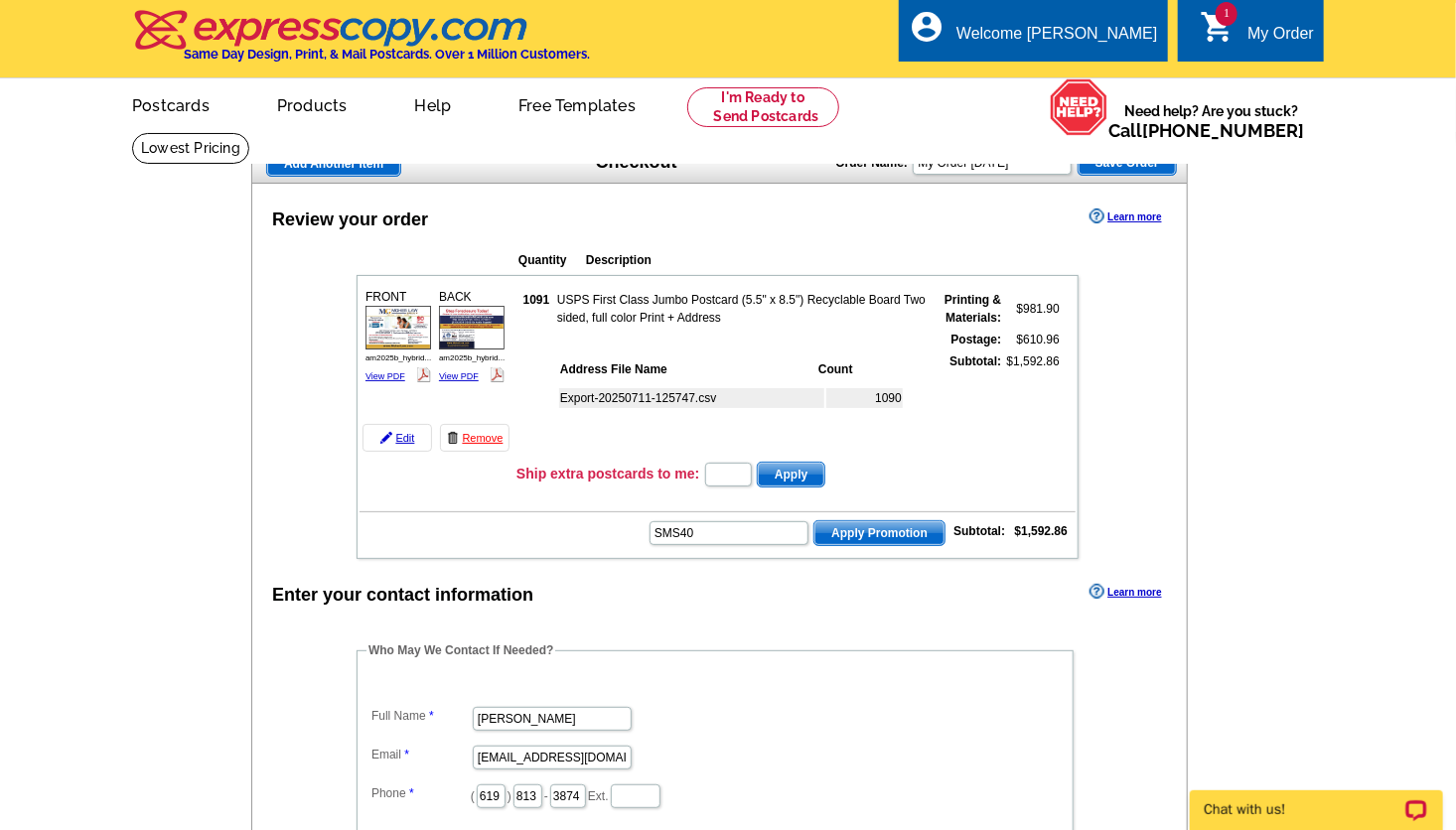 click on "Apply Promotion" at bounding box center (879, 533) 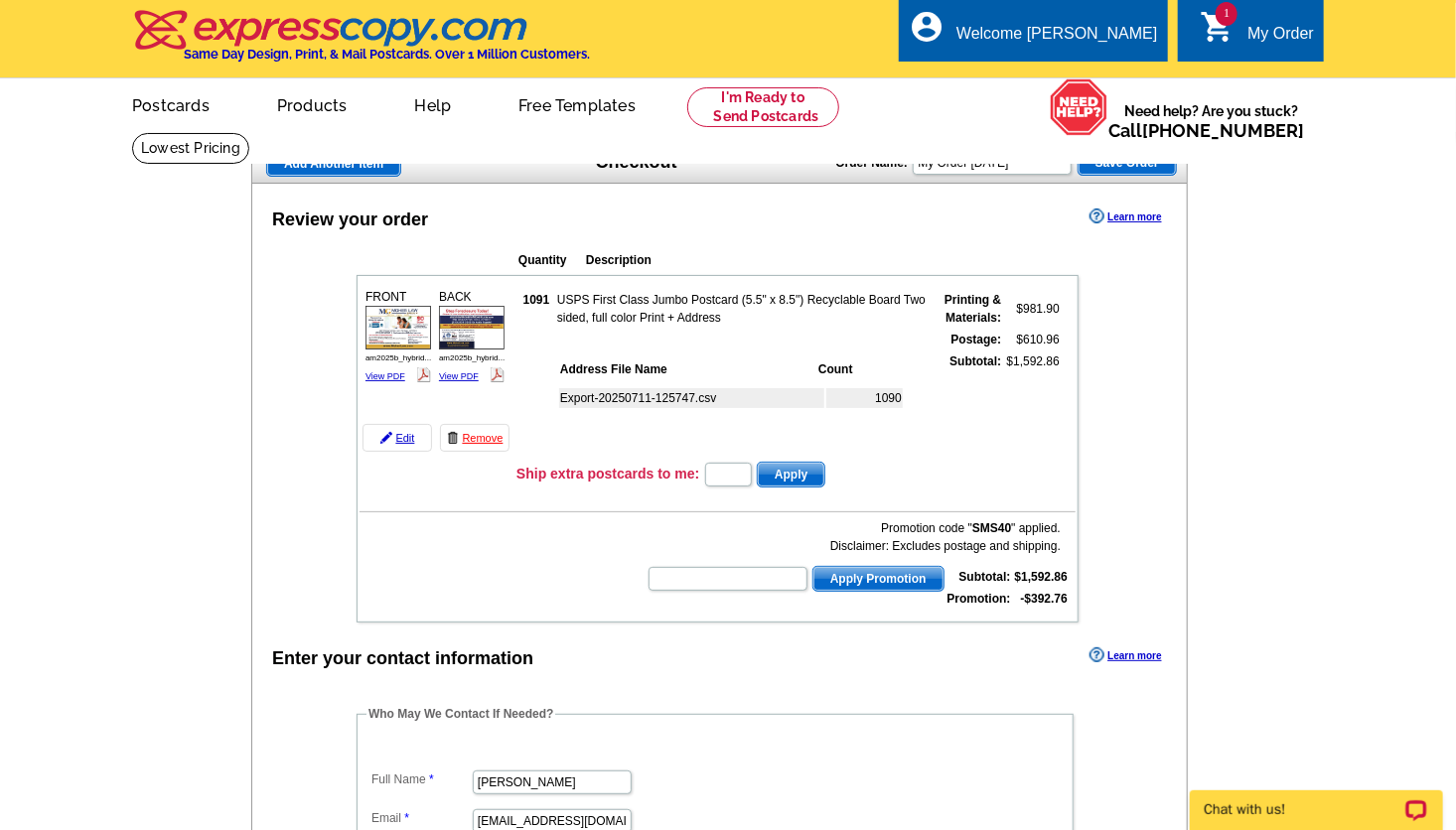 scroll, scrollTop: 726, scrollLeft: 0, axis: vertical 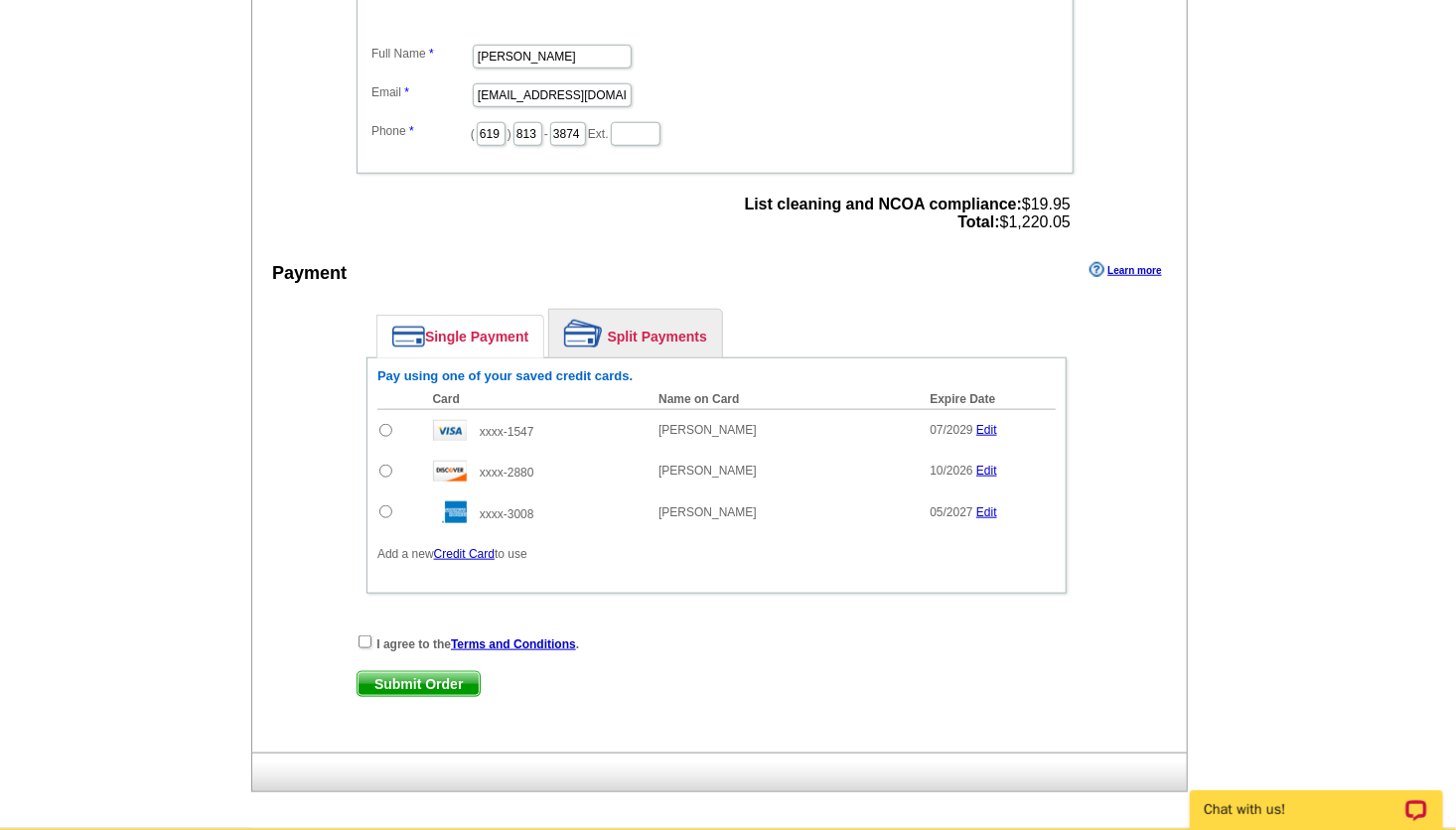 click at bounding box center [385, 471] 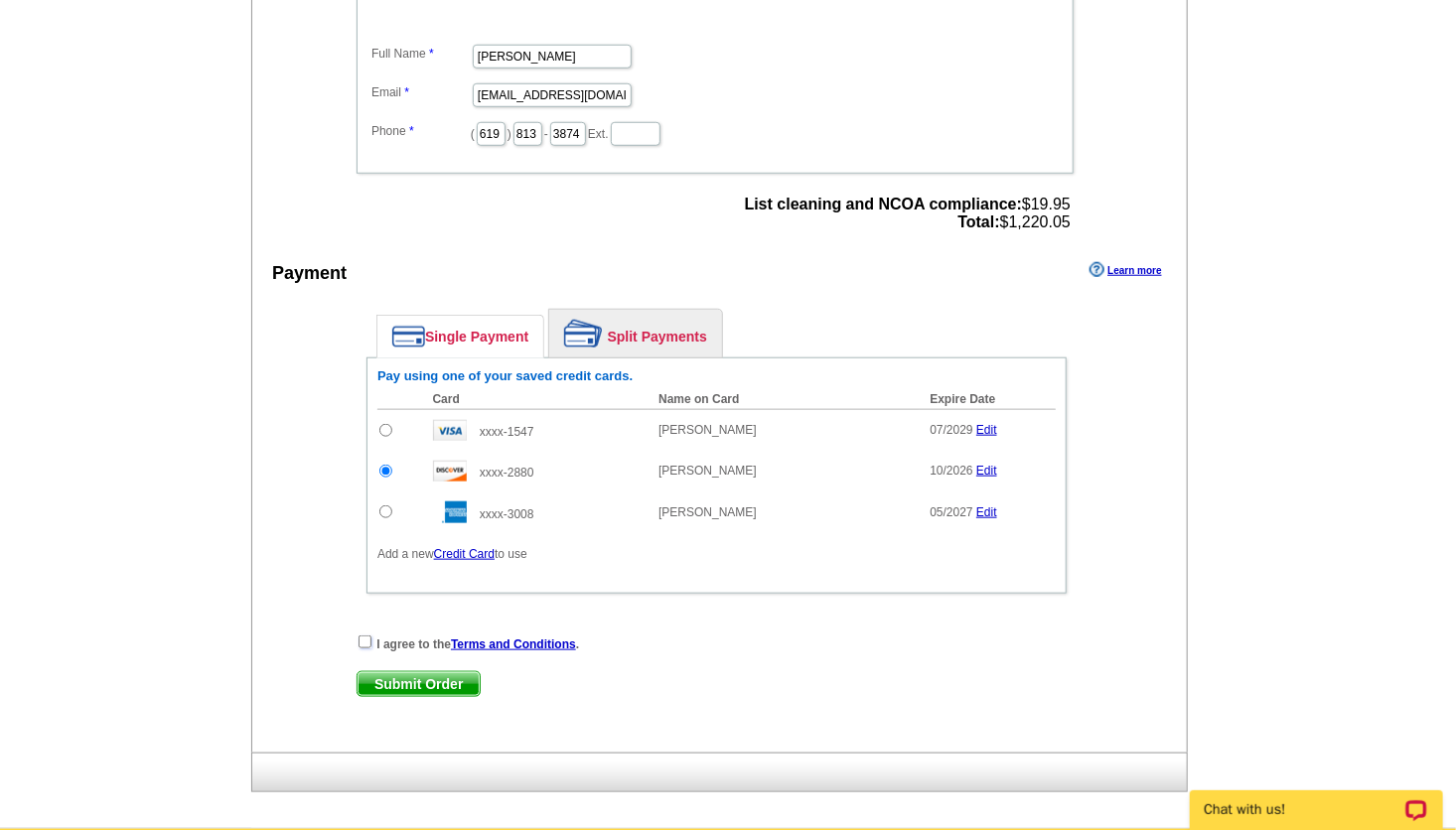 click at bounding box center (364, 641) 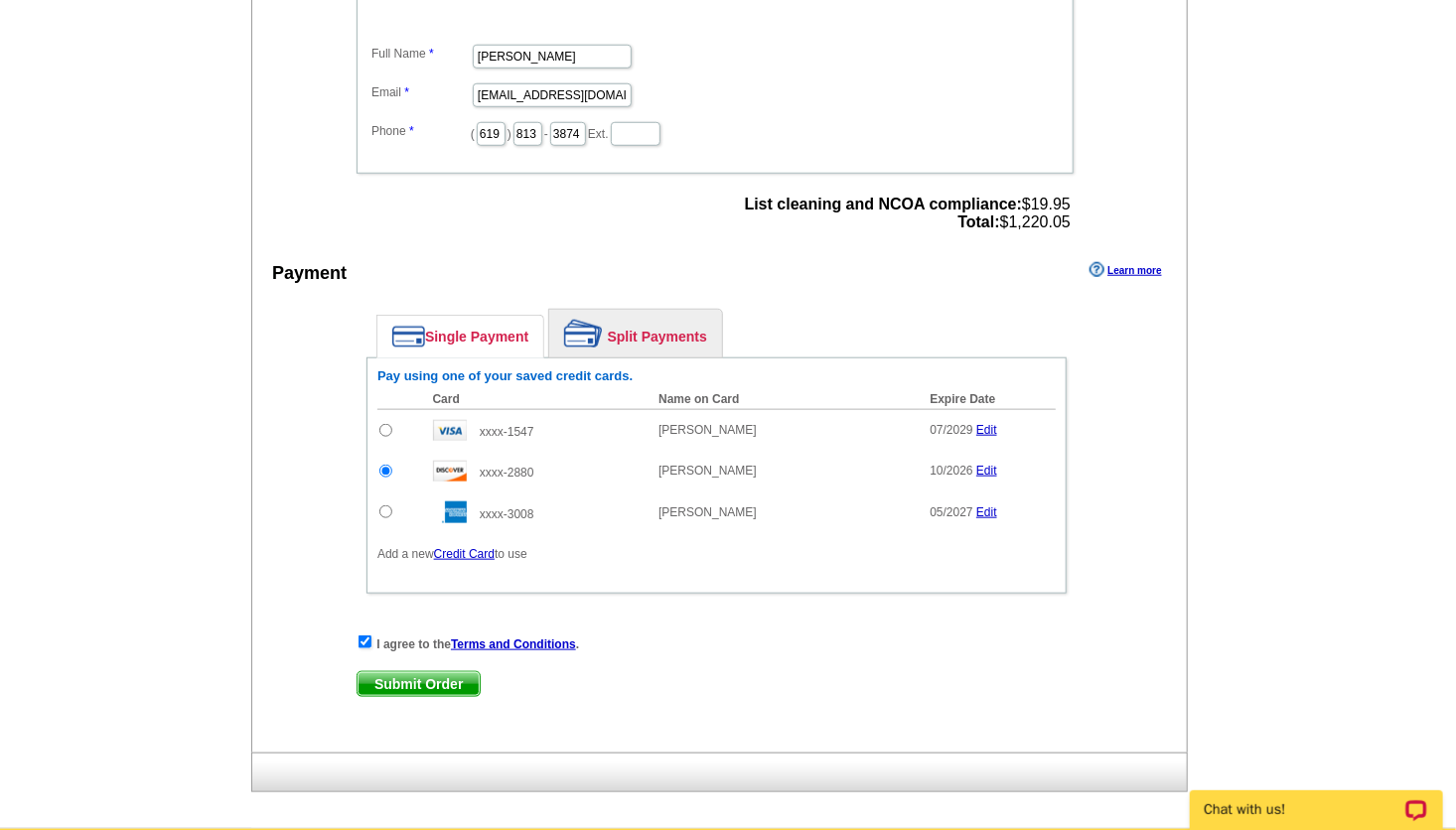 click on "Submit Order" at bounding box center (418, 684) 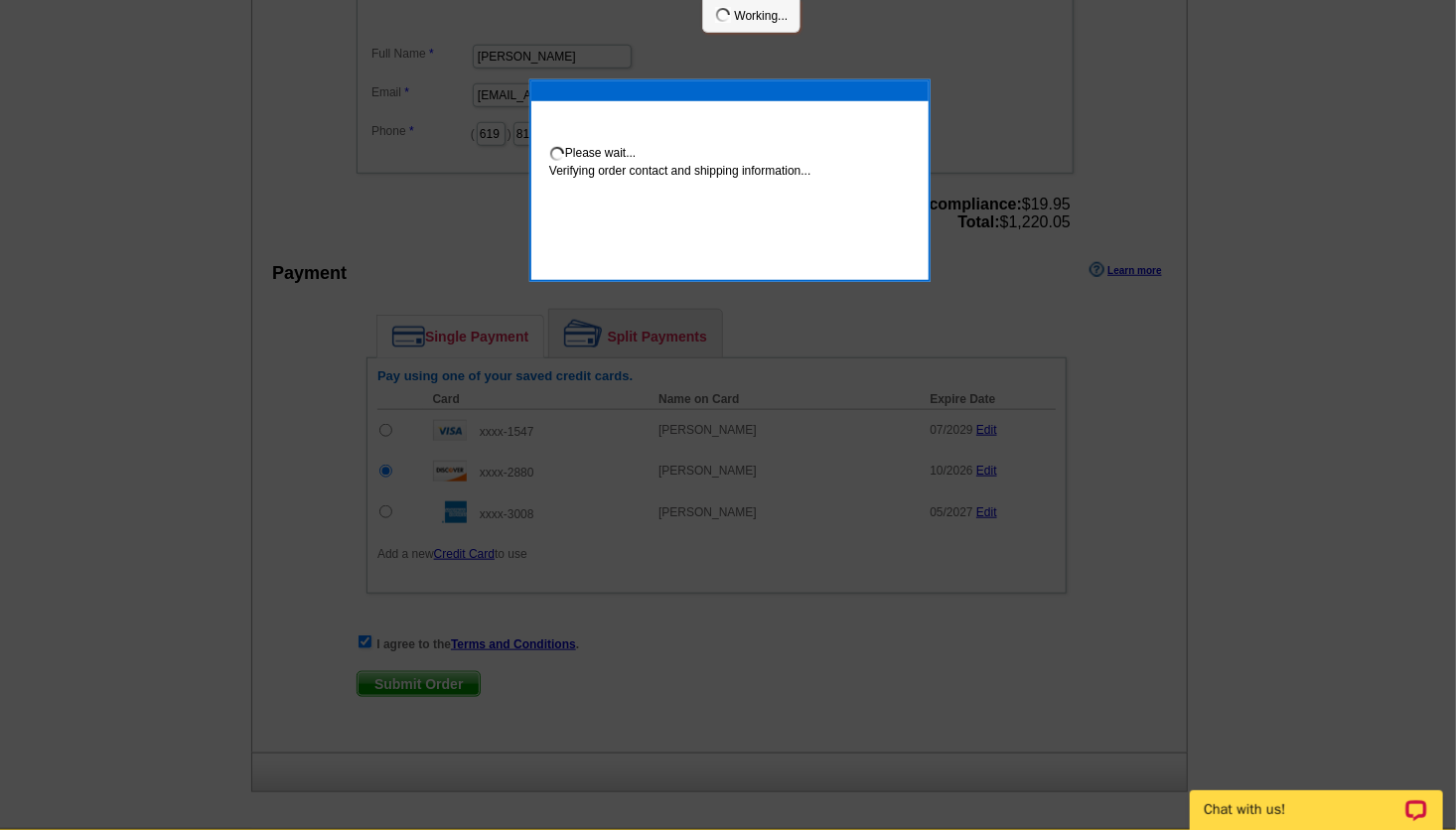 scroll, scrollTop: 718, scrollLeft: 0, axis: vertical 